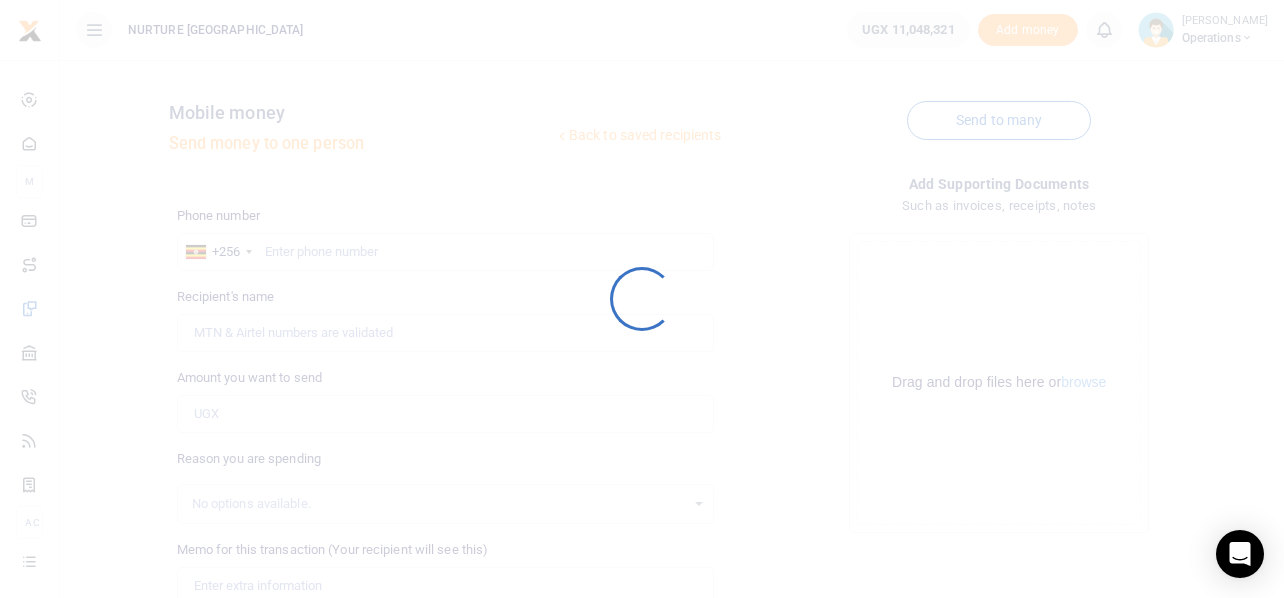scroll, scrollTop: 0, scrollLeft: 0, axis: both 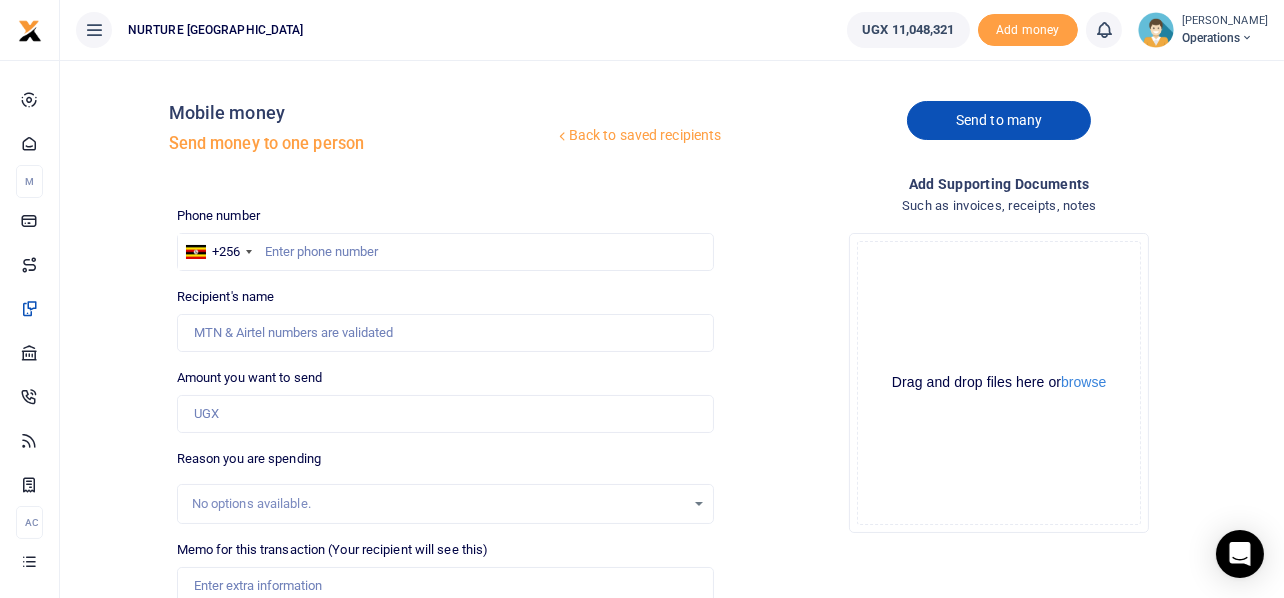 click on "Send to many" at bounding box center [999, 120] 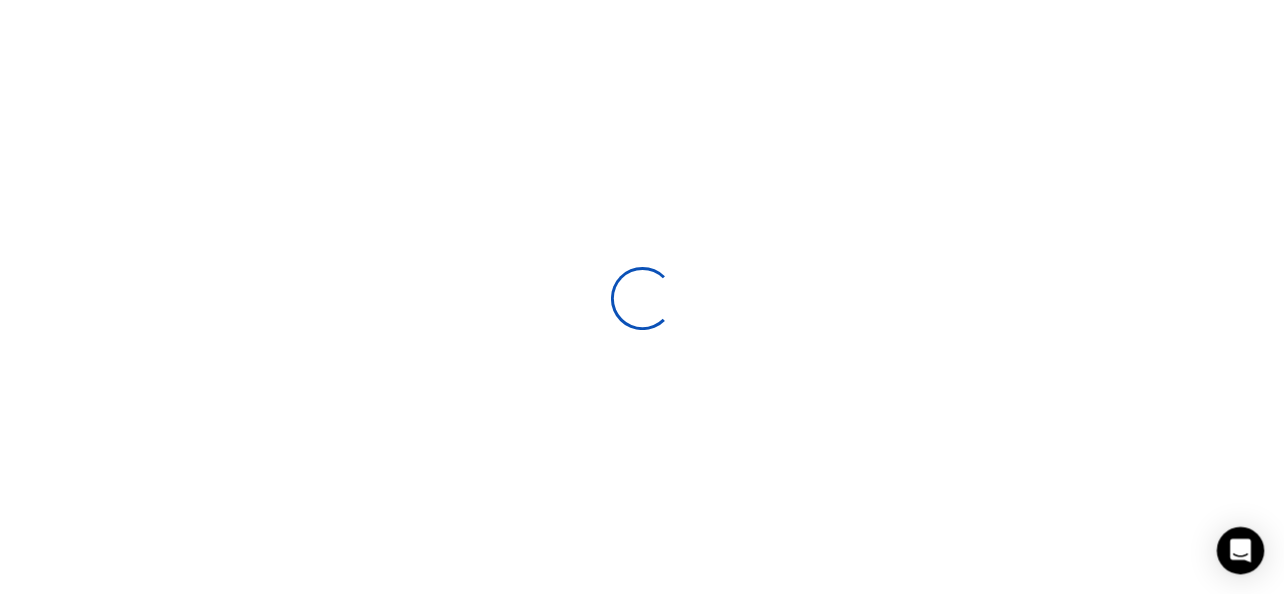 scroll, scrollTop: 0, scrollLeft: 0, axis: both 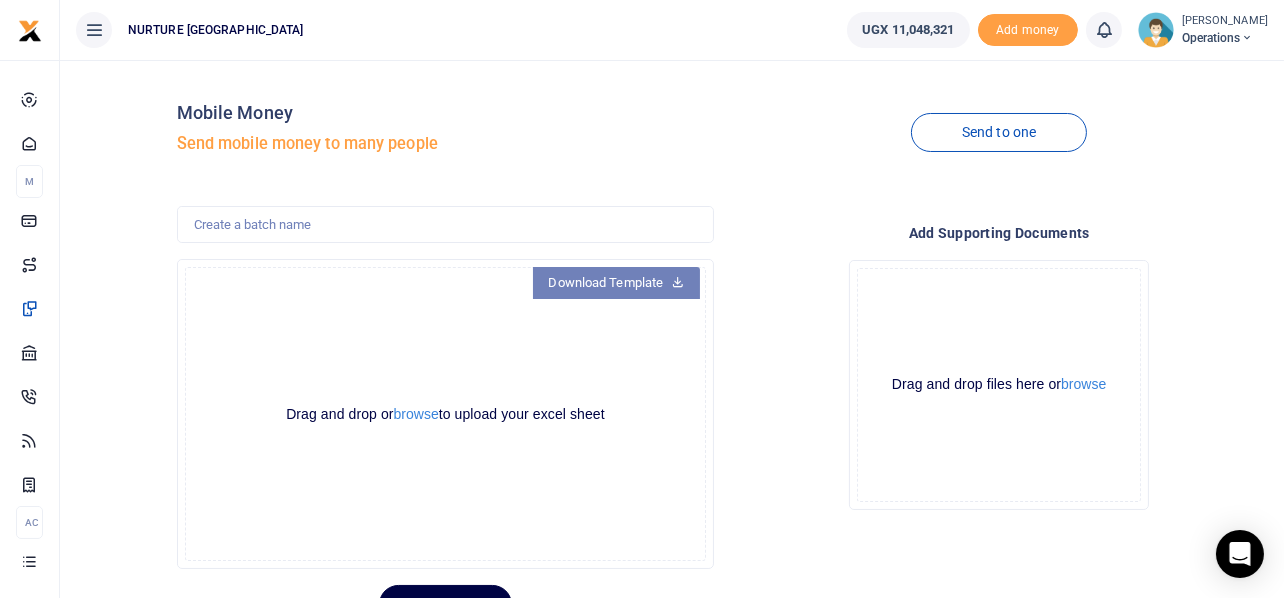 click on "Download Template" at bounding box center [617, 283] 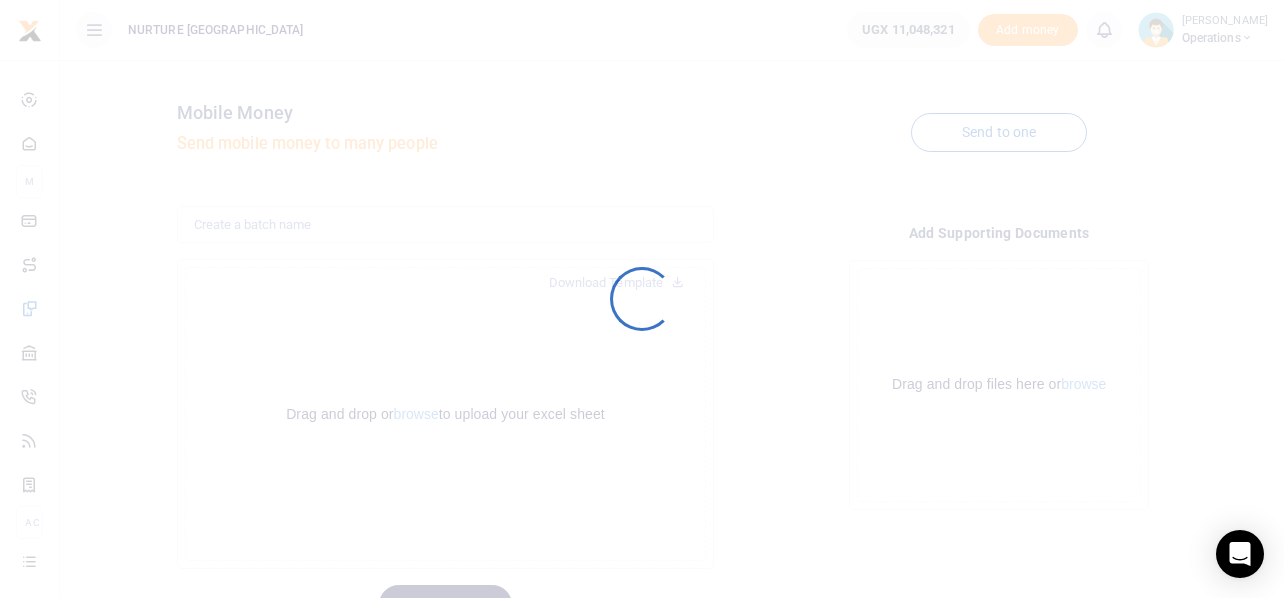 scroll, scrollTop: 0, scrollLeft: 0, axis: both 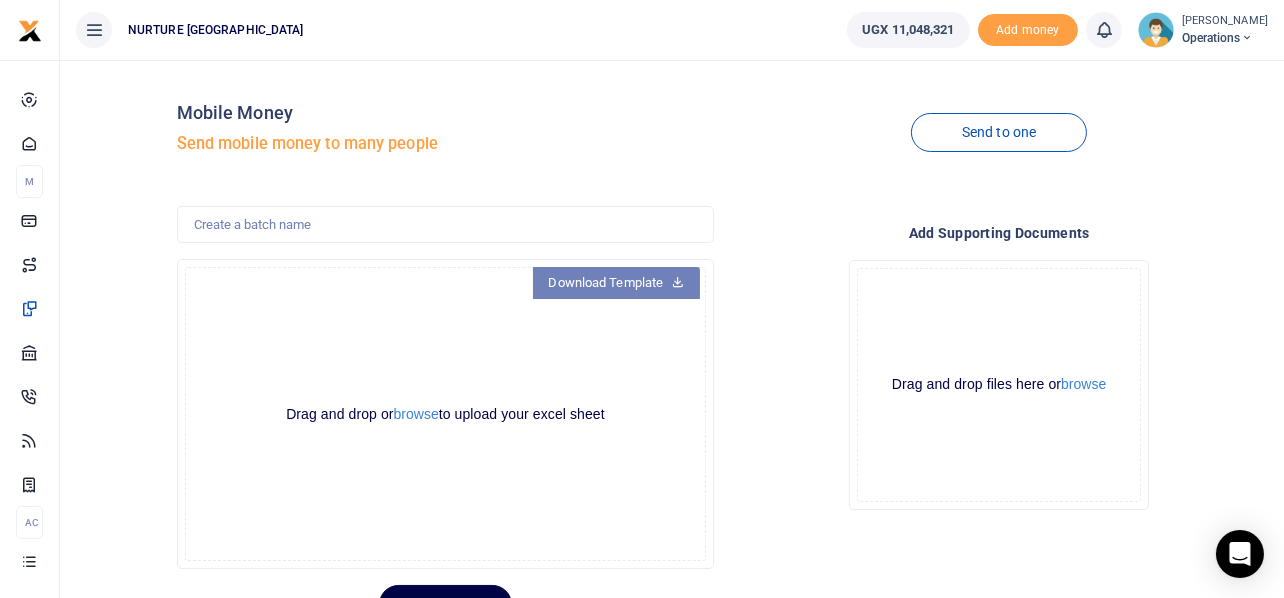 click on "Download Template" at bounding box center (617, 283) 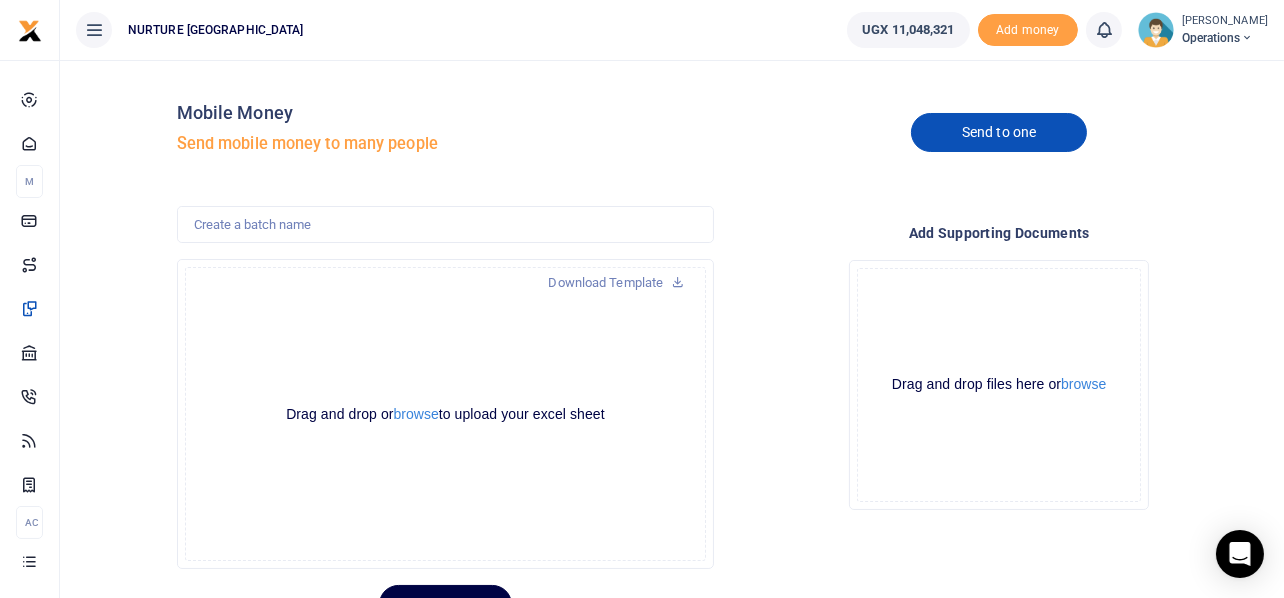 click on "Send to one" at bounding box center [999, 132] 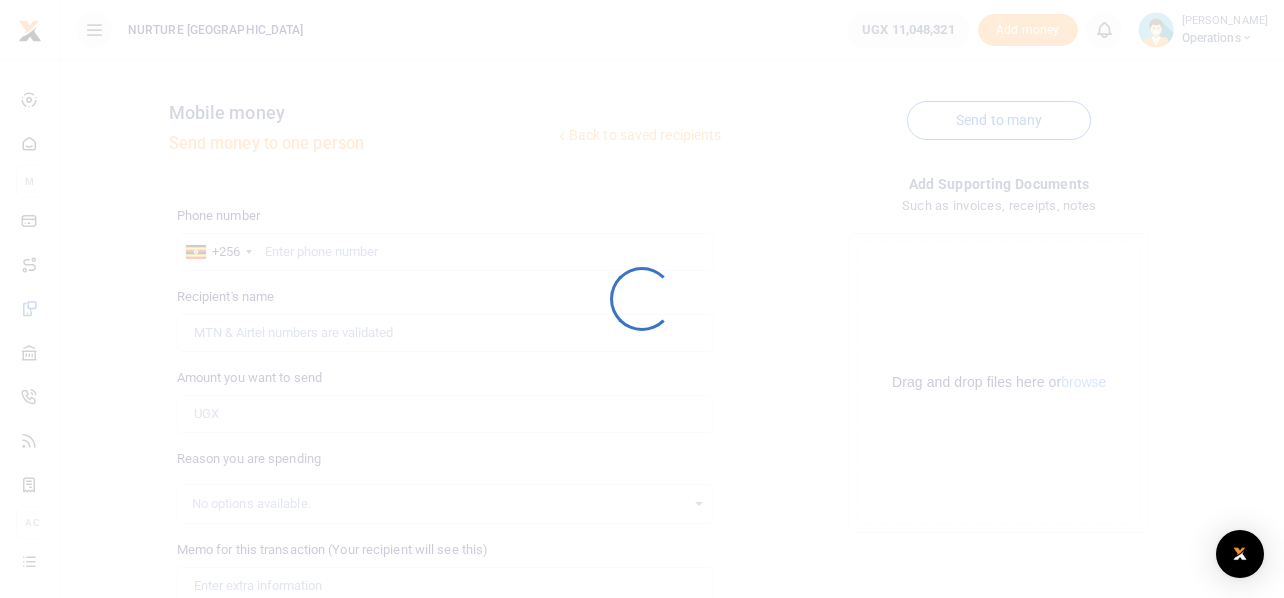 scroll, scrollTop: 0, scrollLeft: 0, axis: both 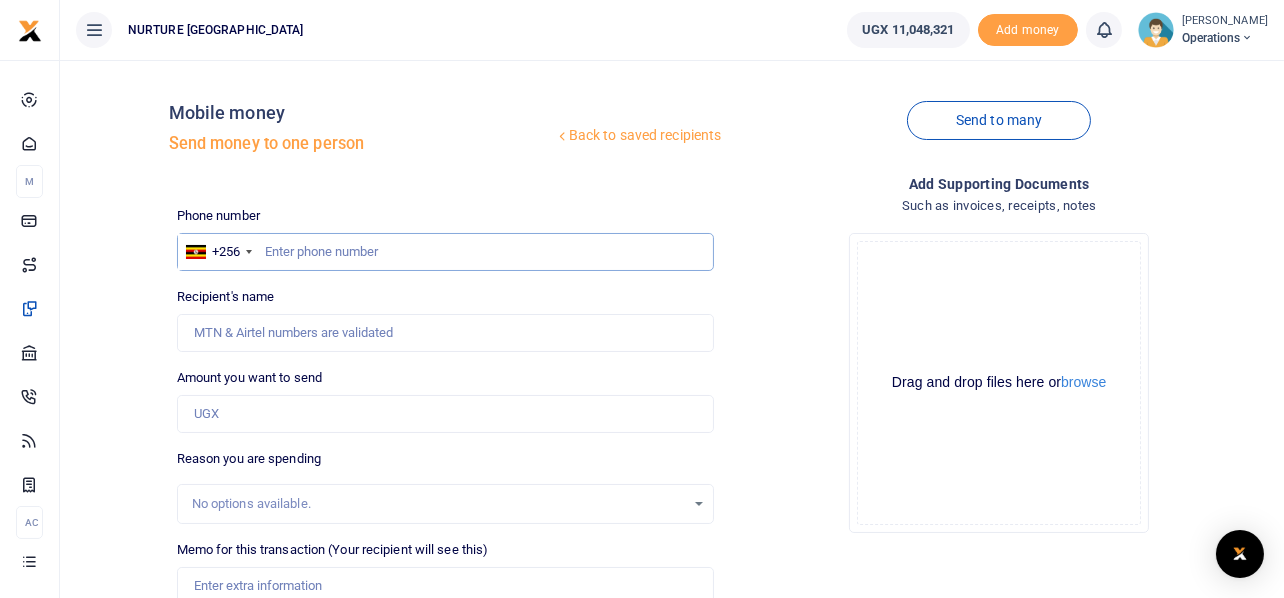 click at bounding box center [446, 252] 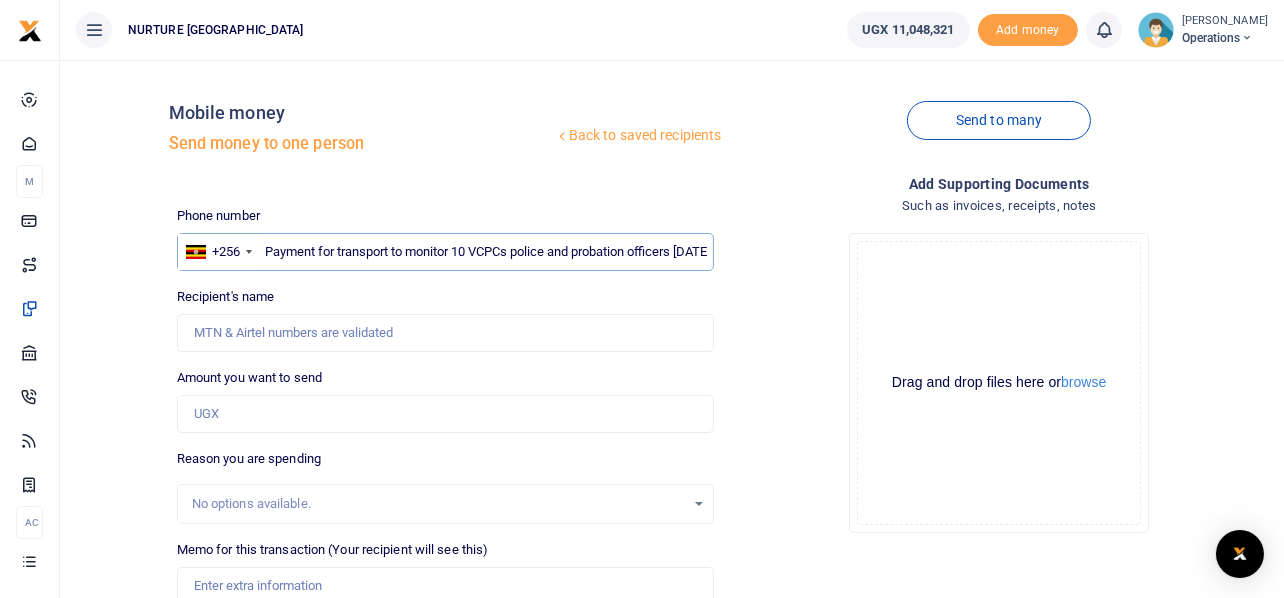 scroll, scrollTop: 0, scrollLeft: 36, axis: horizontal 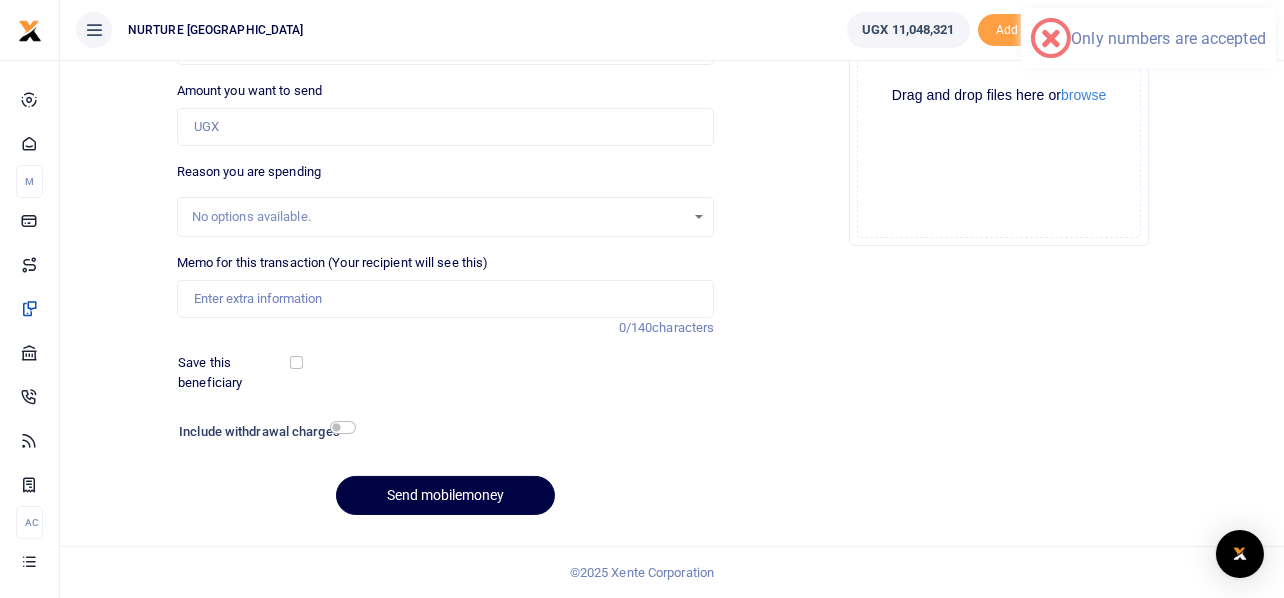 type on "Payment for transport to monitor 10 VCPCs police and probation officers May 2025" 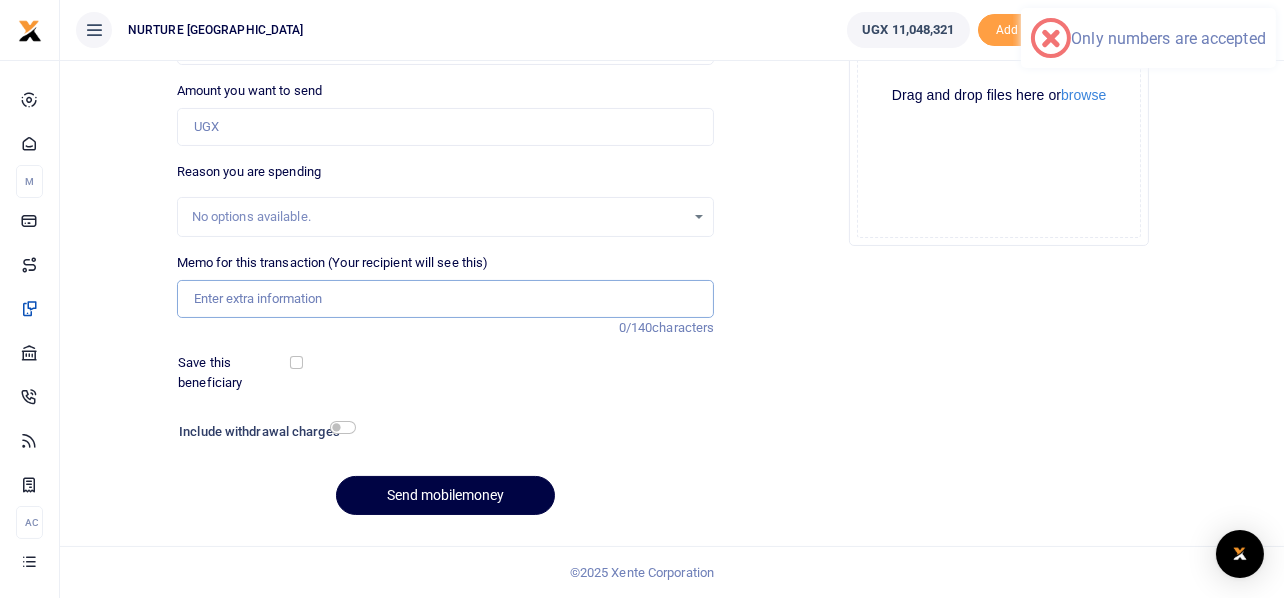 click on "Memo for this transaction (Your recipient will see this)" at bounding box center [446, 299] 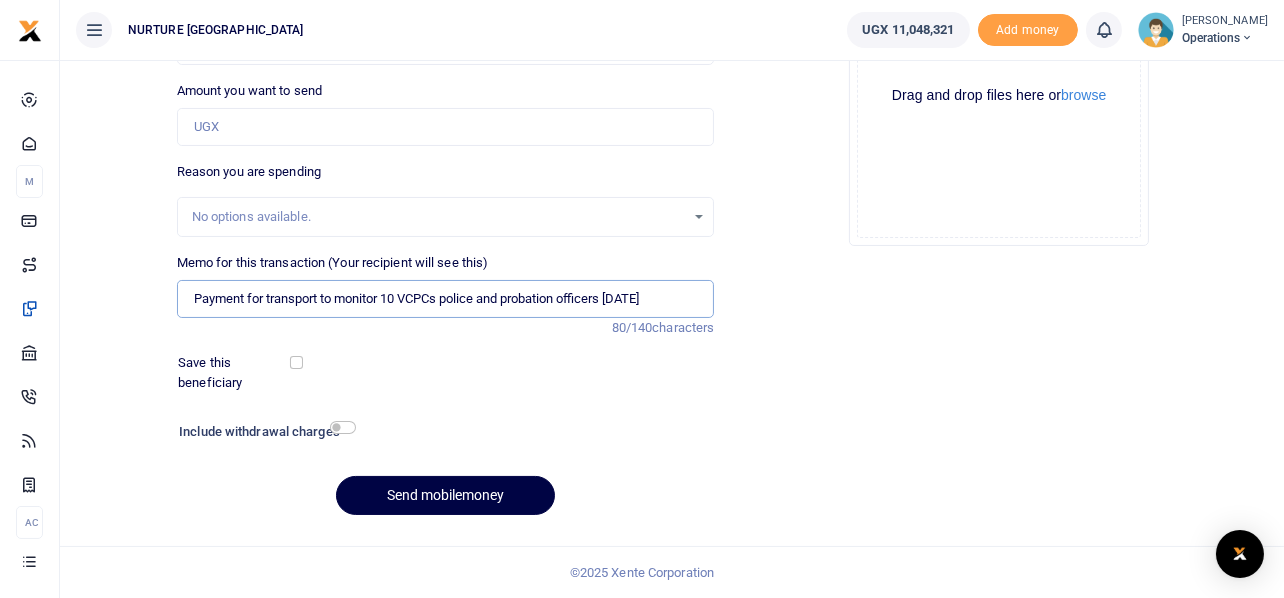 type on "Payment for transport to monitor 10 VCPCs police and probation officers May 2025" 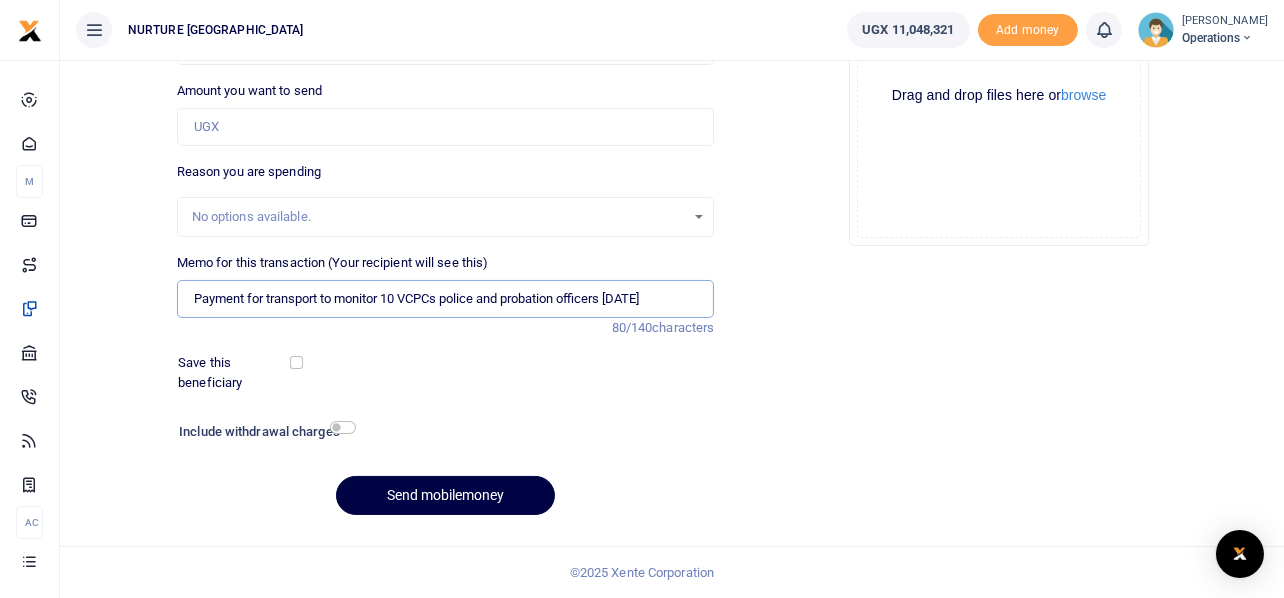 scroll, scrollTop: 0, scrollLeft: 0, axis: both 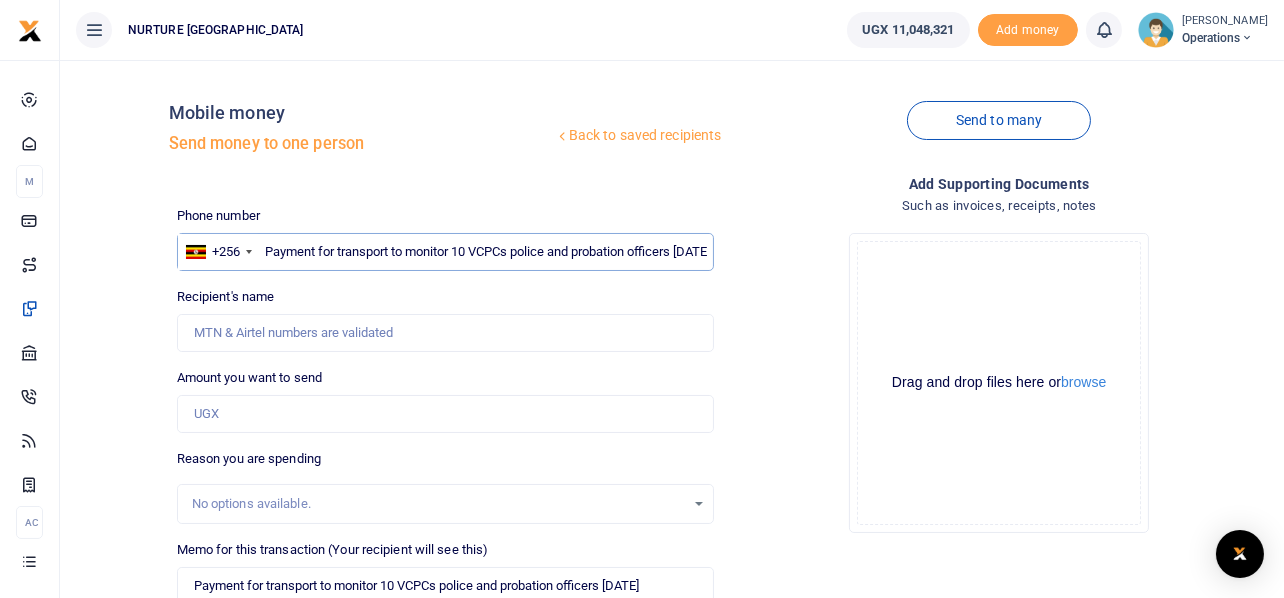 click on "Payment for transport to monitor 10 VCPCs police and probation officers May 2025" at bounding box center [446, 252] 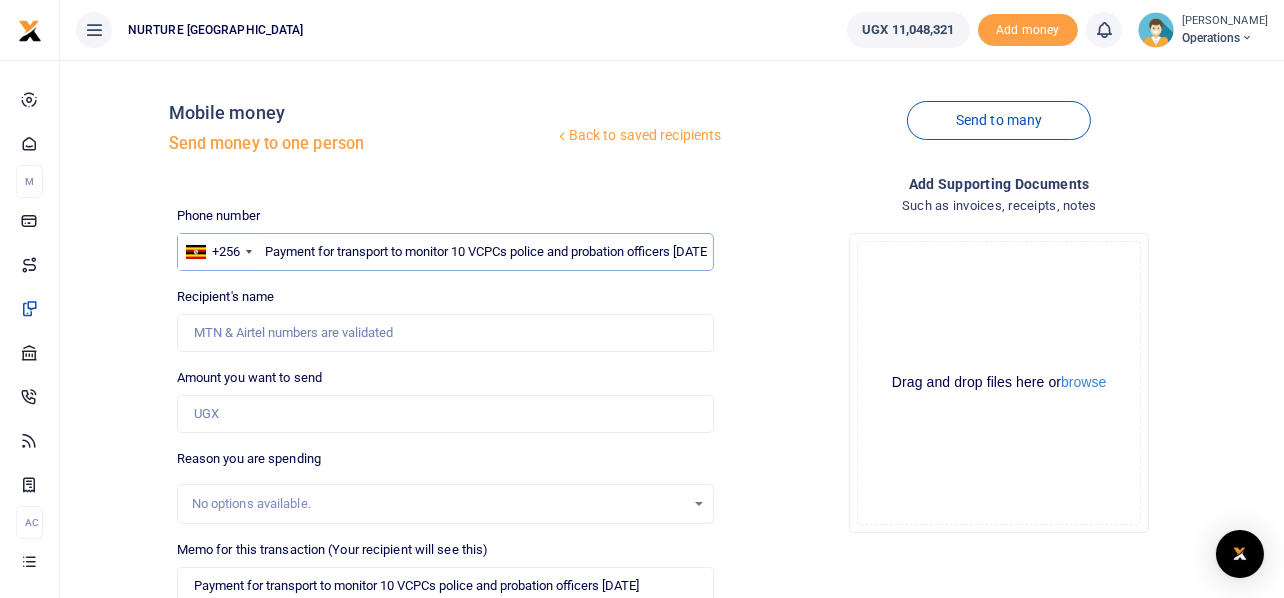 paste on "256752612624" 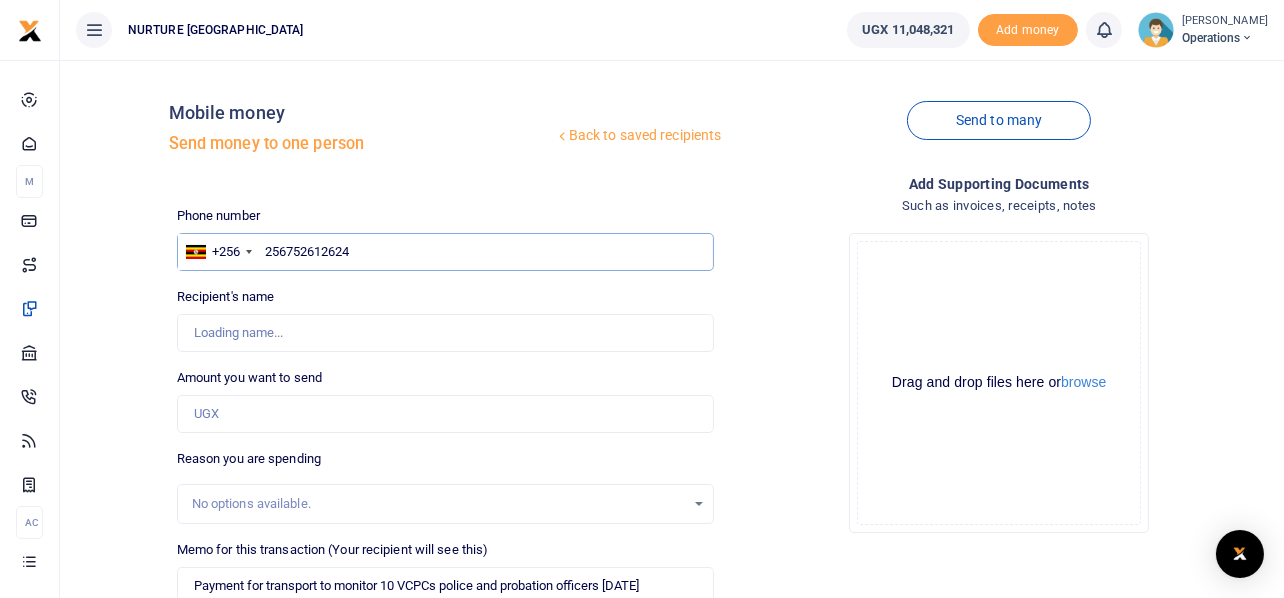 type on "256752612624" 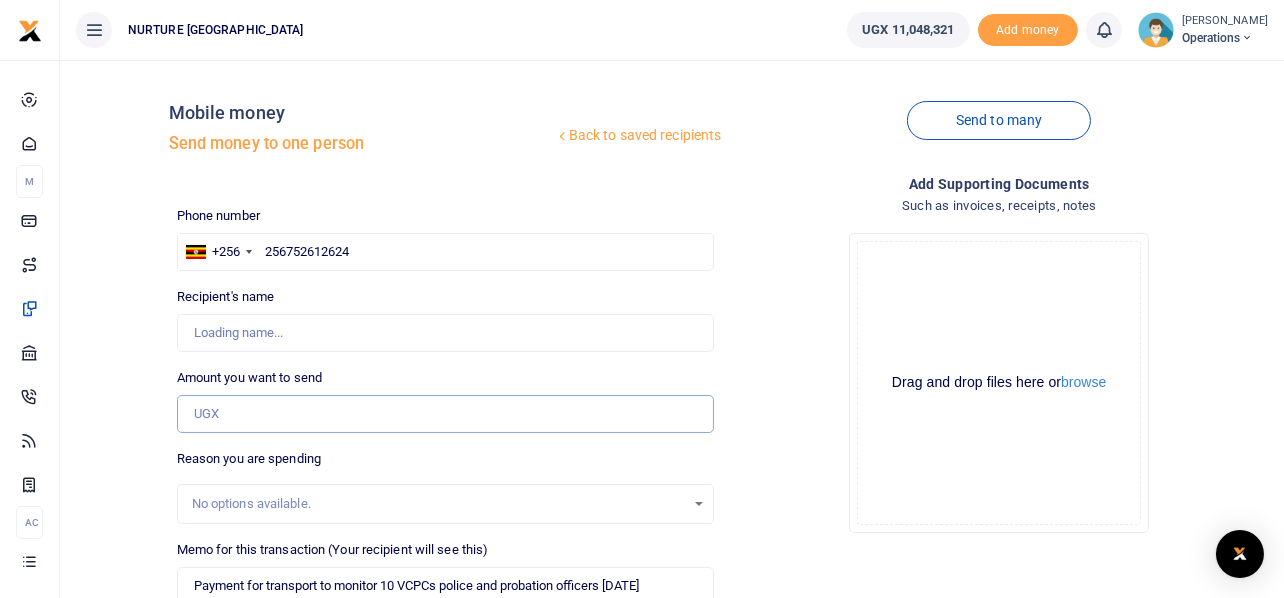 click on "Amount you want to send" at bounding box center (446, 414) 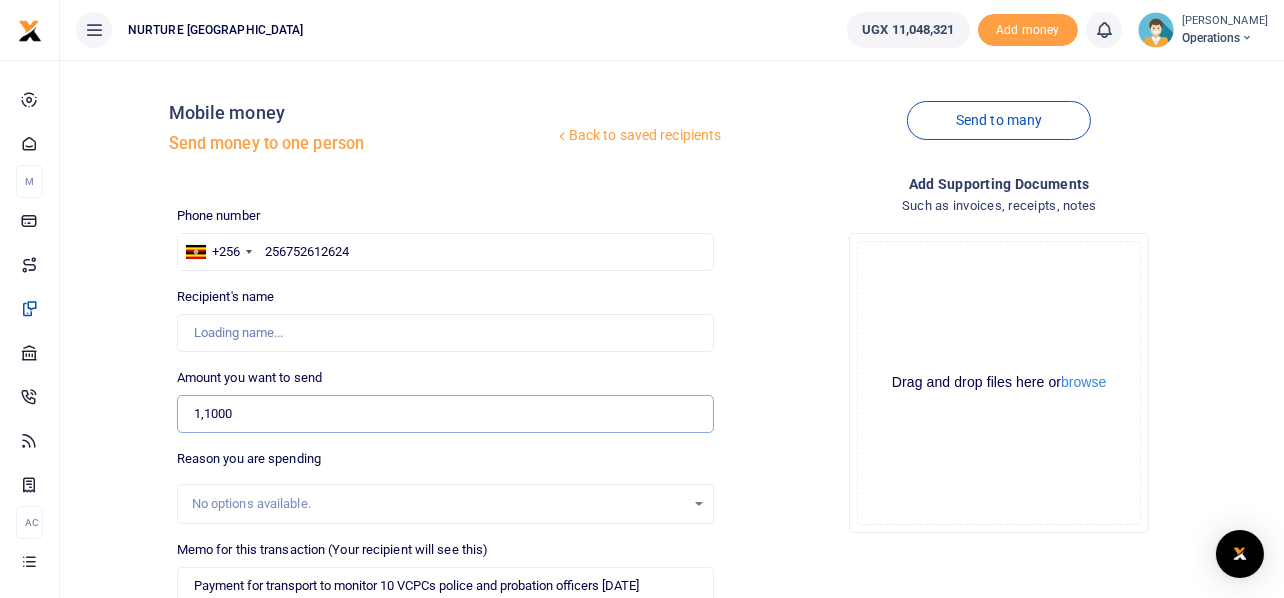 type on "11,000" 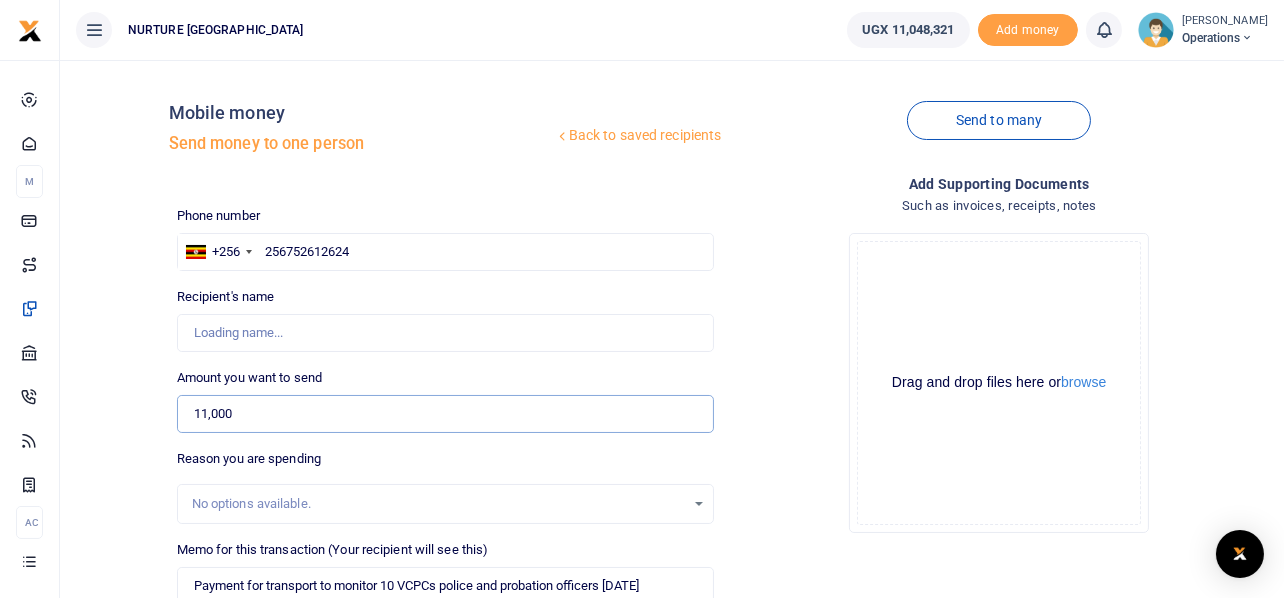 type on "Florence Namuli" 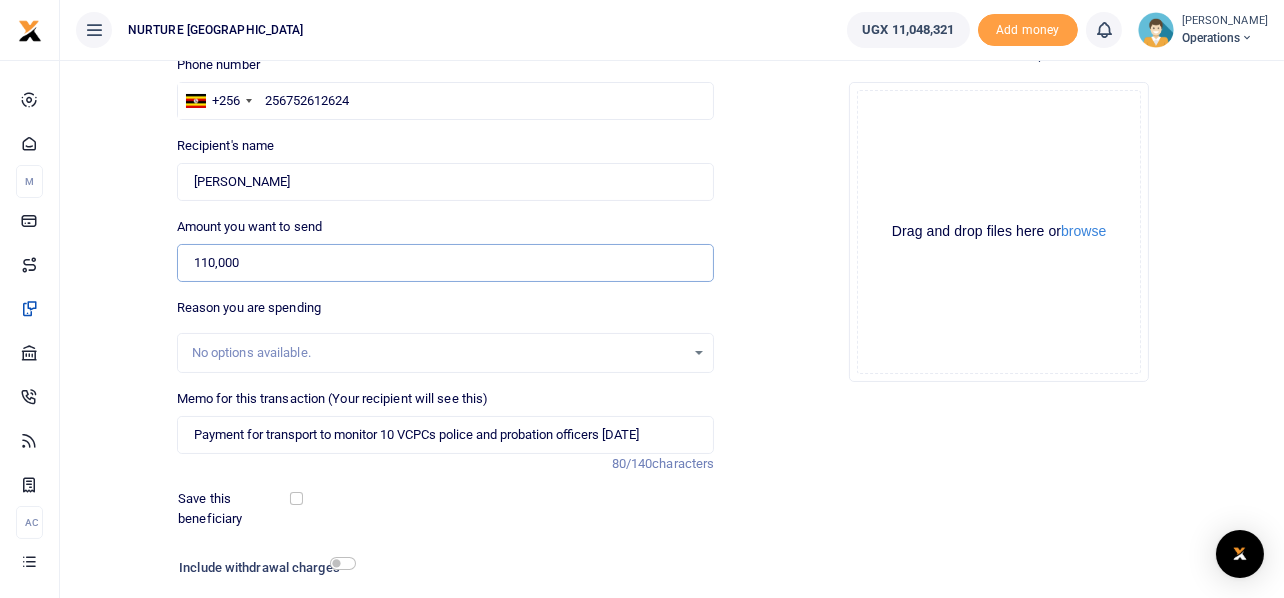 scroll, scrollTop: 199, scrollLeft: 0, axis: vertical 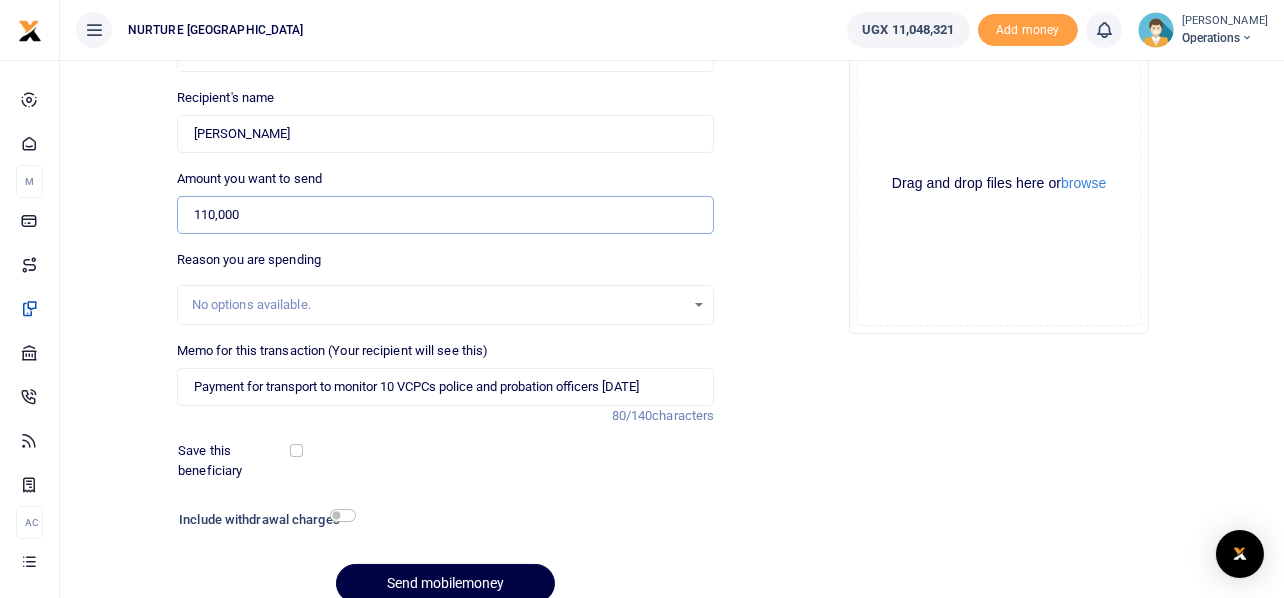 type on "110,000" 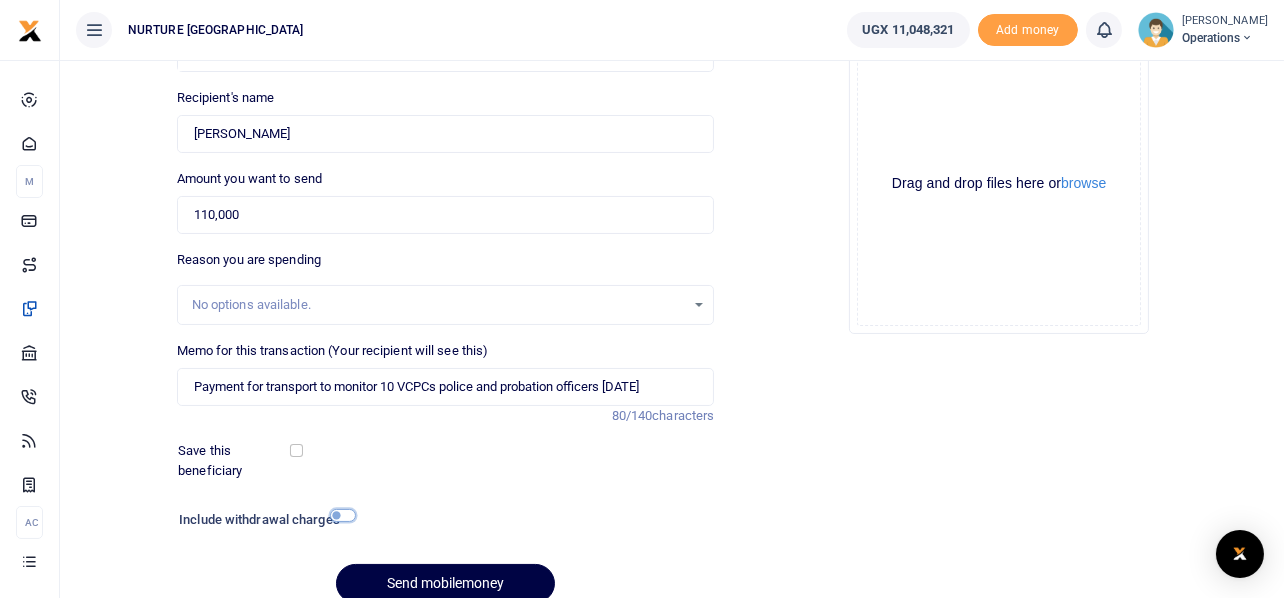 click at bounding box center (343, 515) 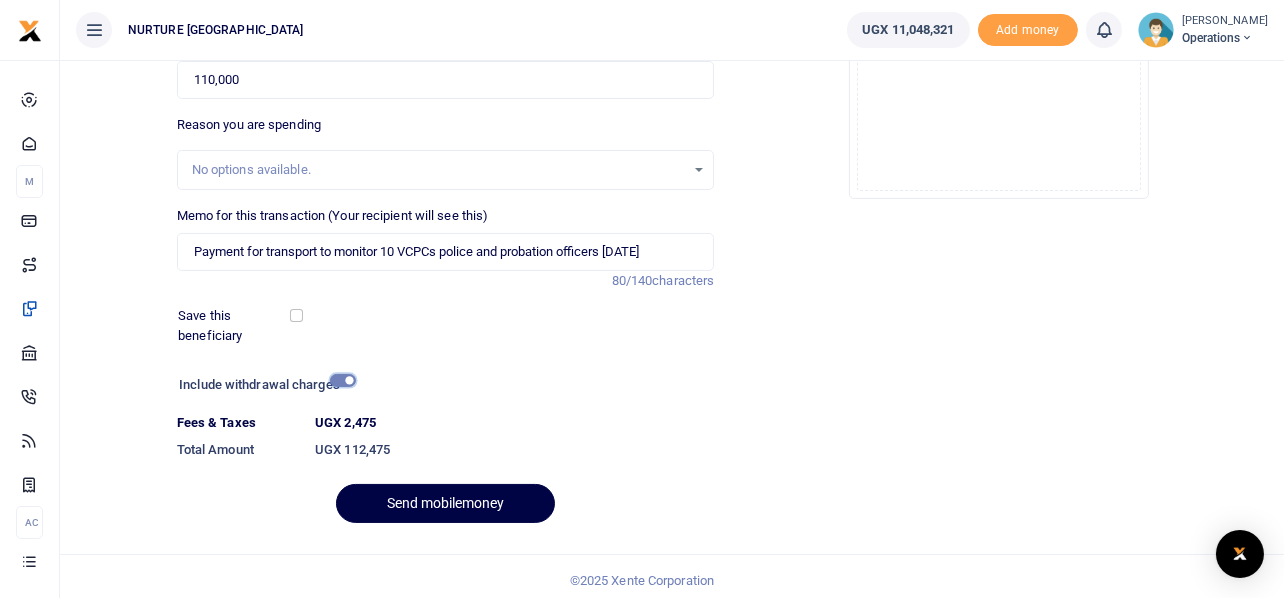 scroll, scrollTop: 342, scrollLeft: 0, axis: vertical 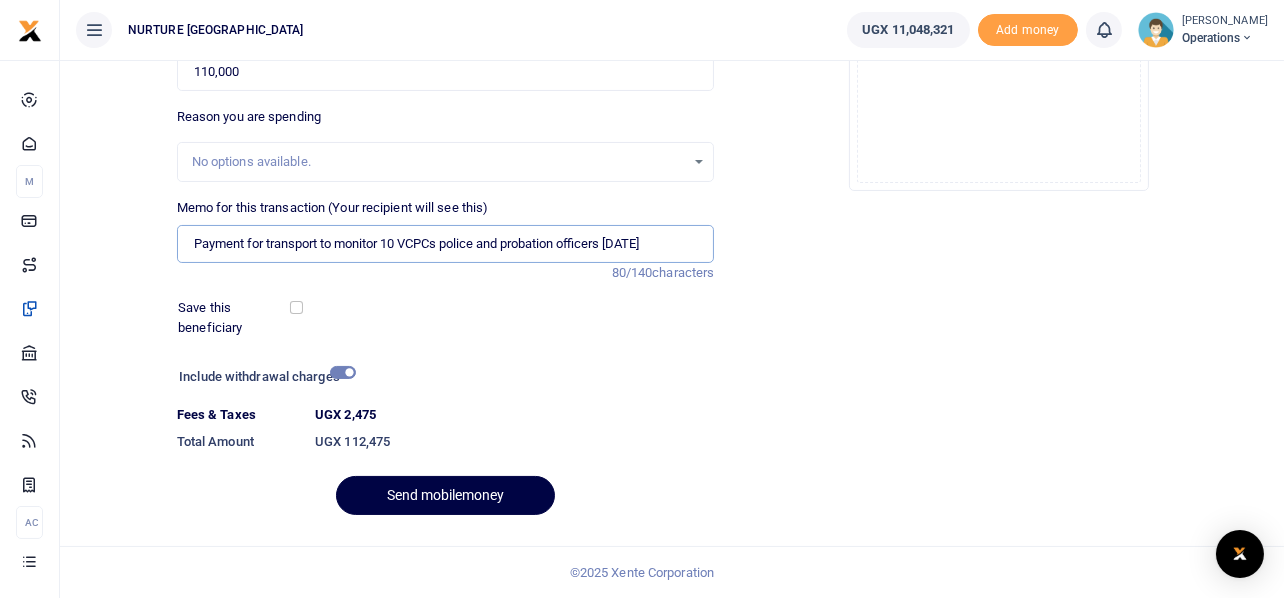 click on "Payment for transport to monitor 10 VCPCs police and probation officers May 2025" at bounding box center [446, 244] 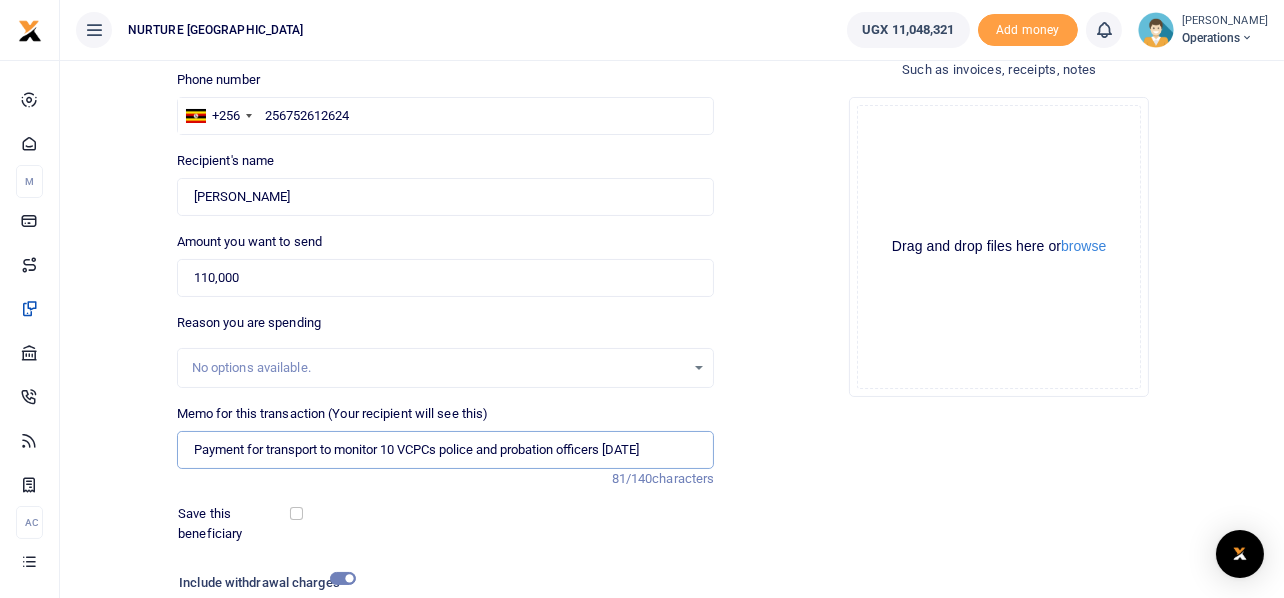 scroll, scrollTop: 342, scrollLeft: 0, axis: vertical 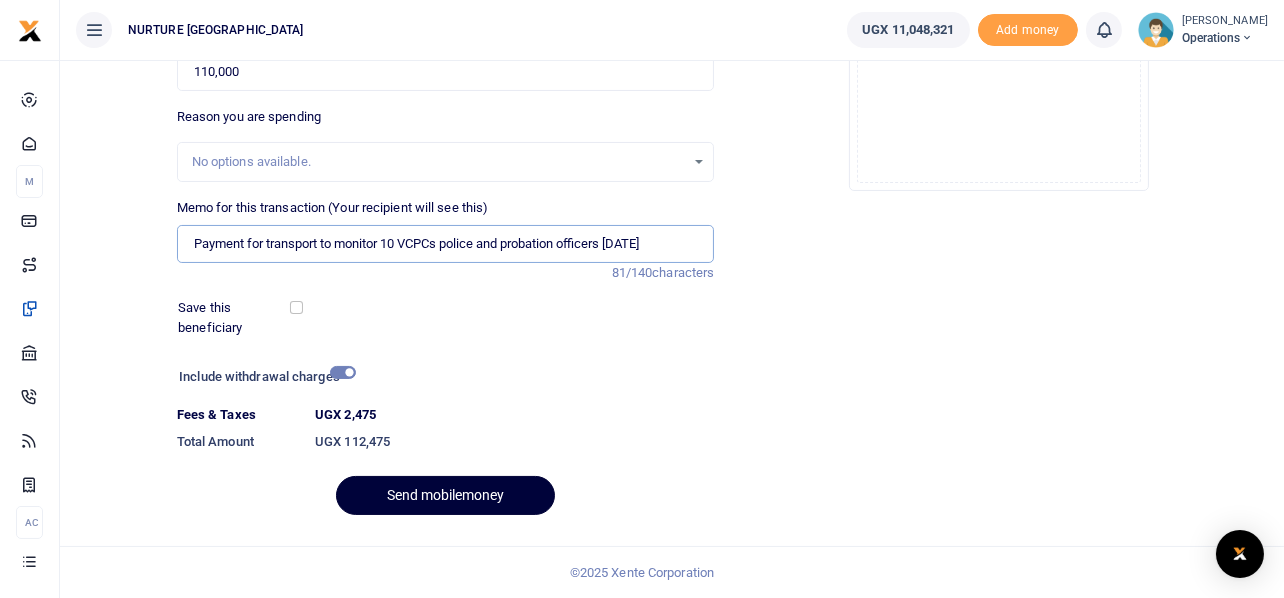 type on "Payment for transport to monitor 10 VCPCs police and probation officers July 2025" 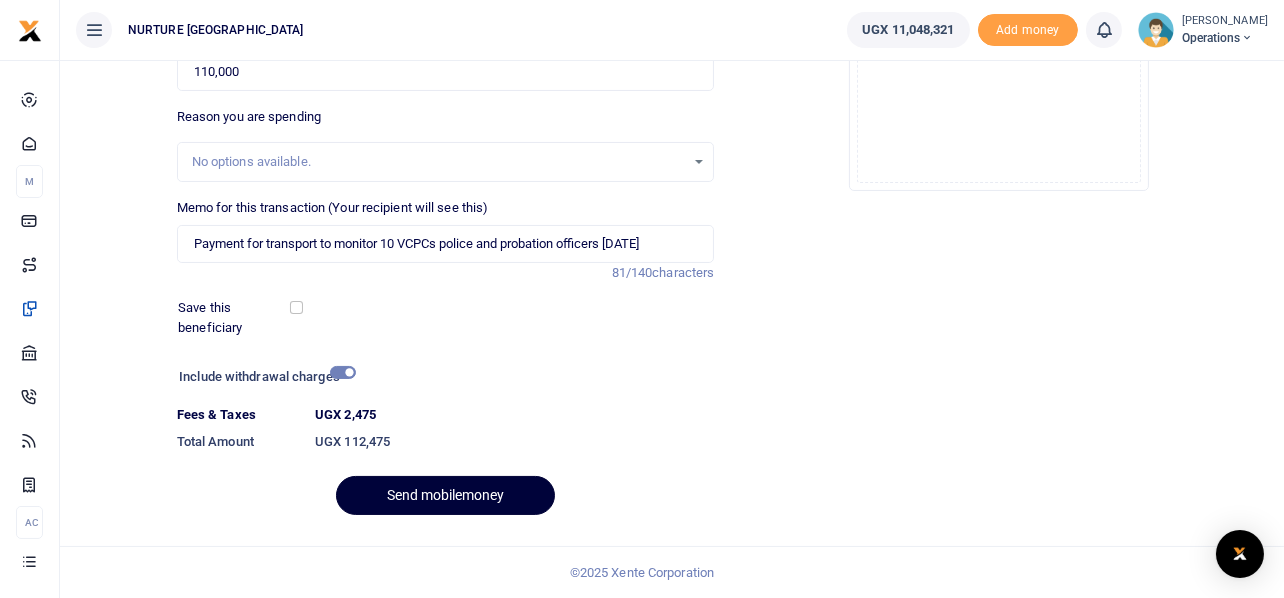 click on "Send mobilemoney" at bounding box center [445, 495] 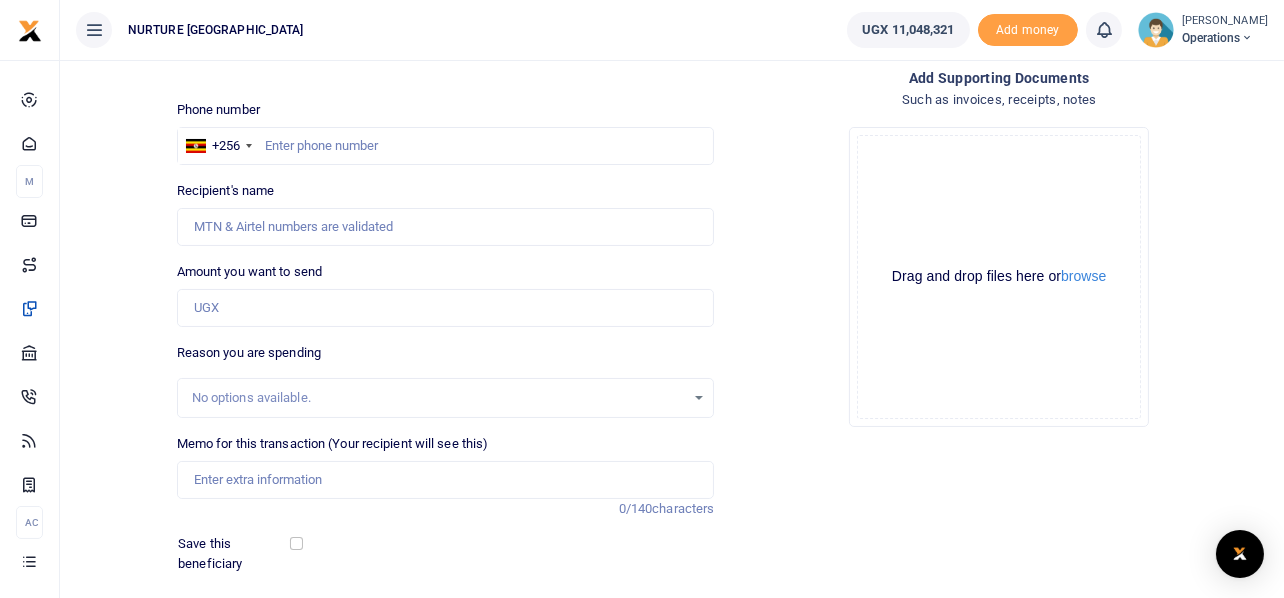 scroll, scrollTop: 0, scrollLeft: 0, axis: both 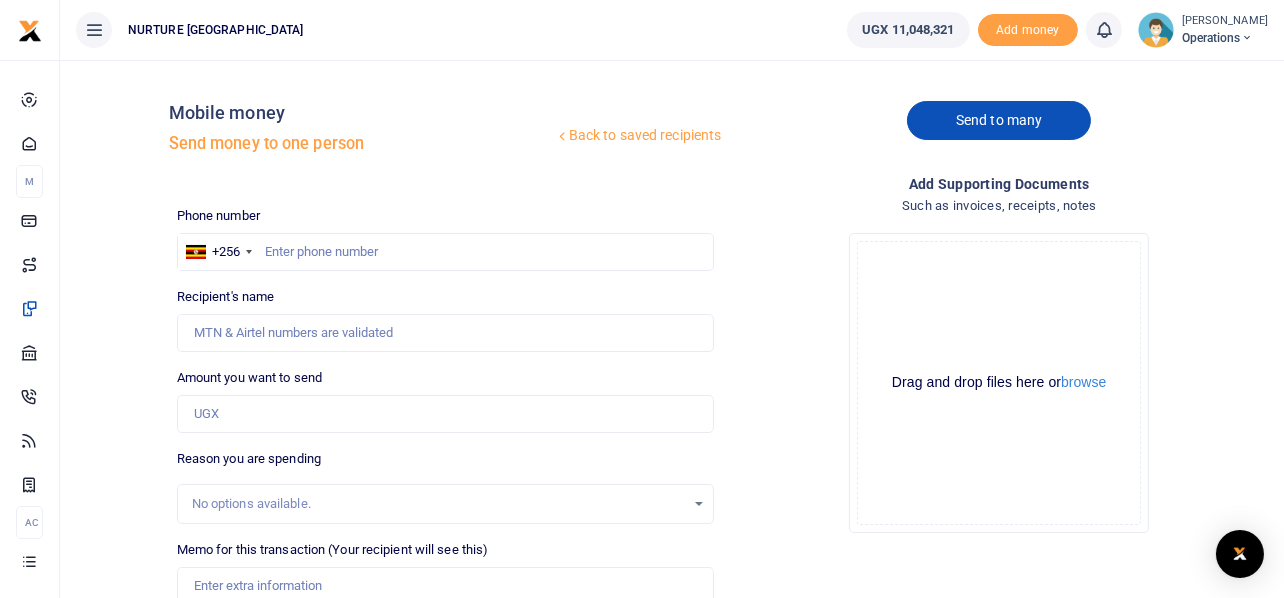 click on "Send to many" at bounding box center [999, 120] 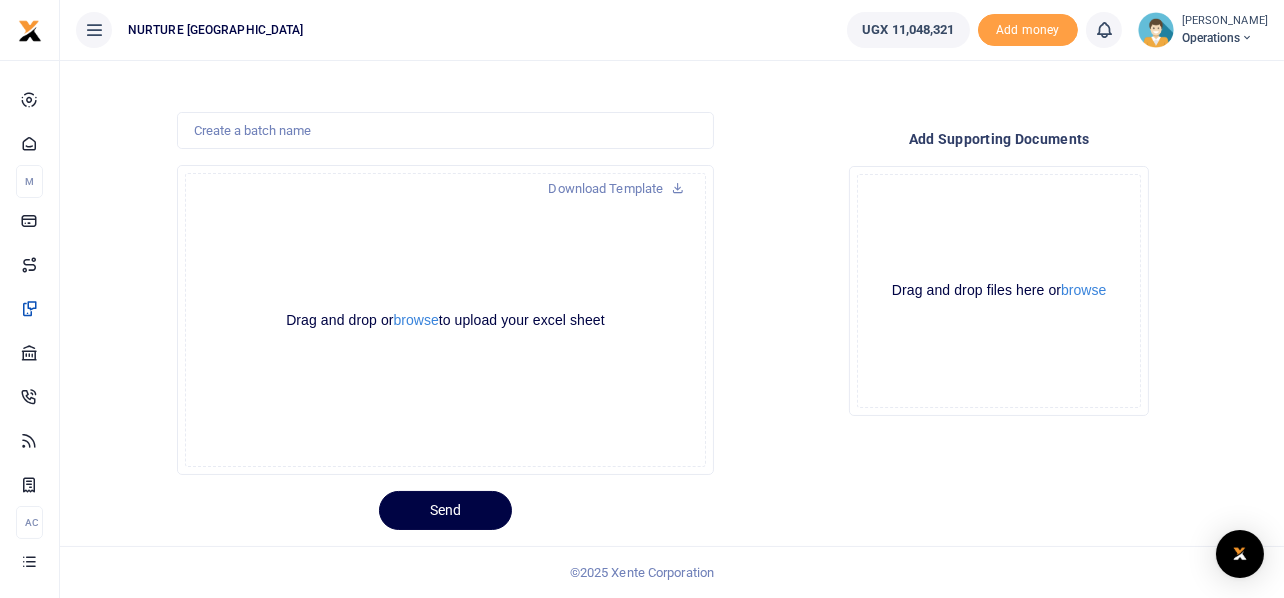 scroll, scrollTop: 0, scrollLeft: 0, axis: both 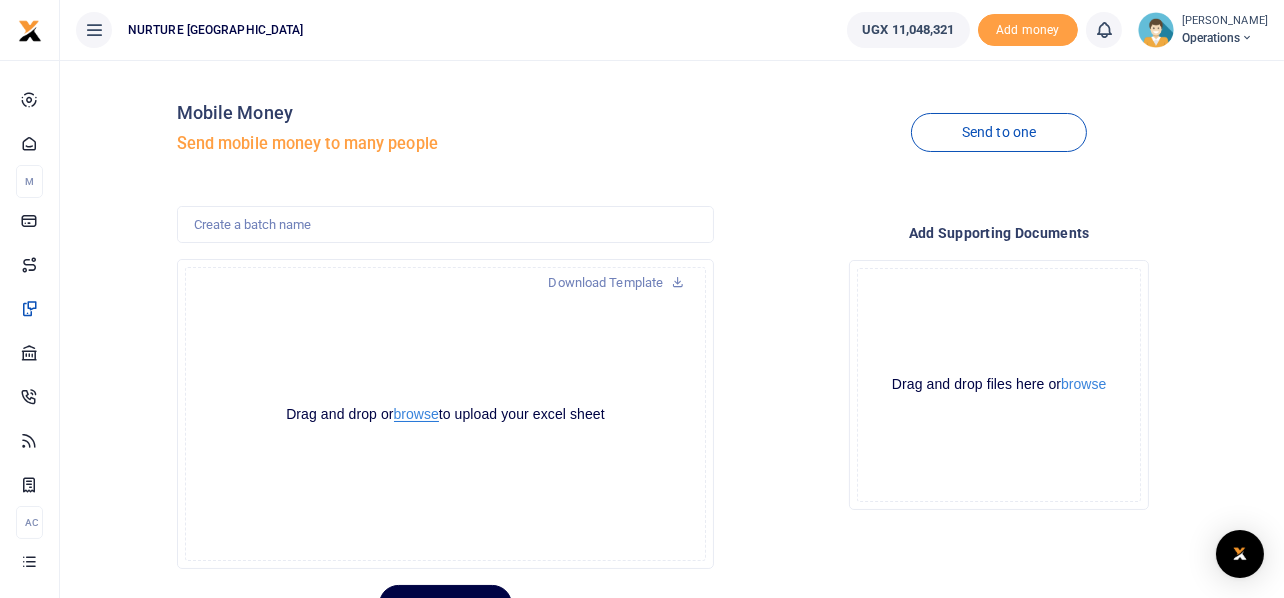click on "browse" at bounding box center (416, 414) 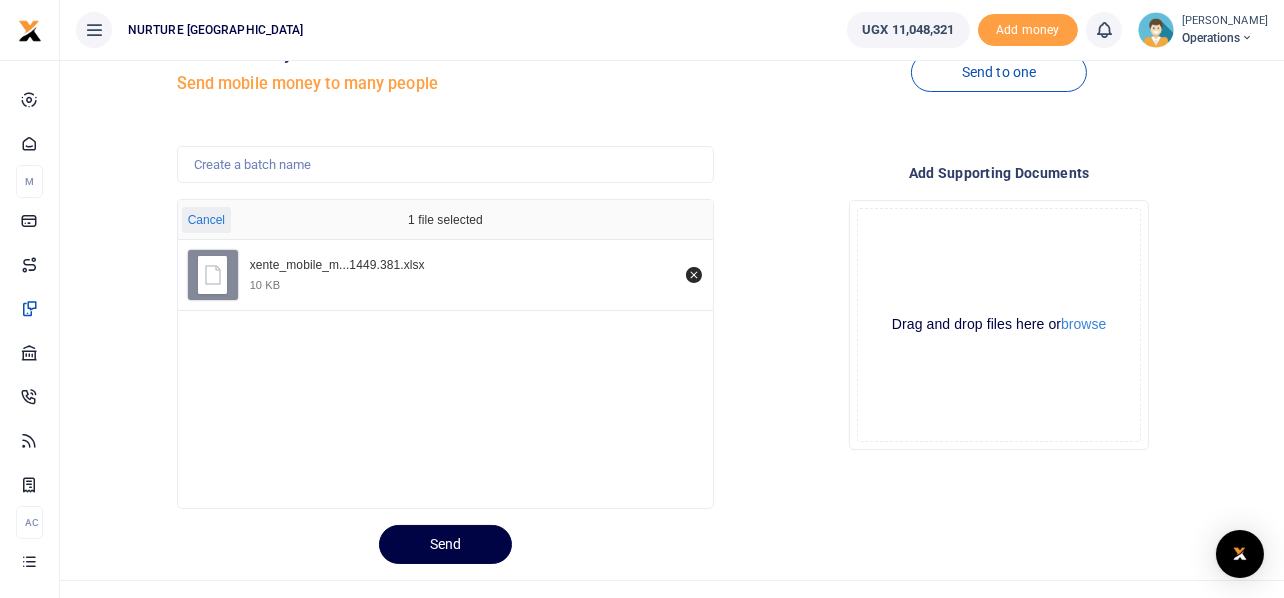 scroll, scrollTop: 94, scrollLeft: 0, axis: vertical 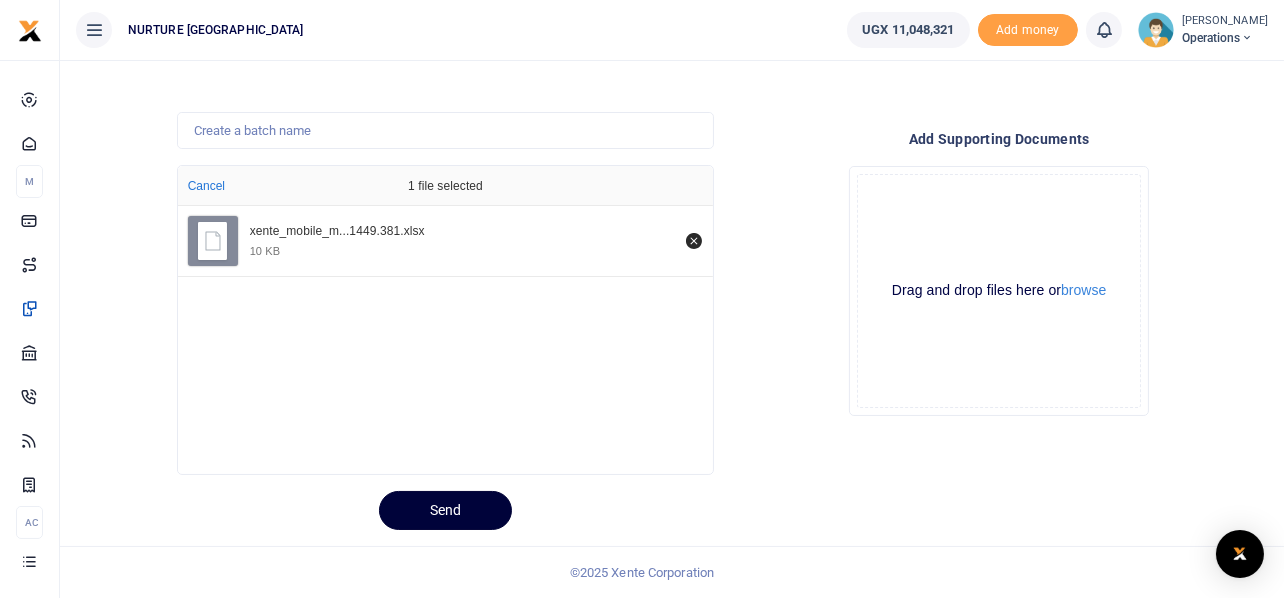 click on "Send" at bounding box center [445, 510] 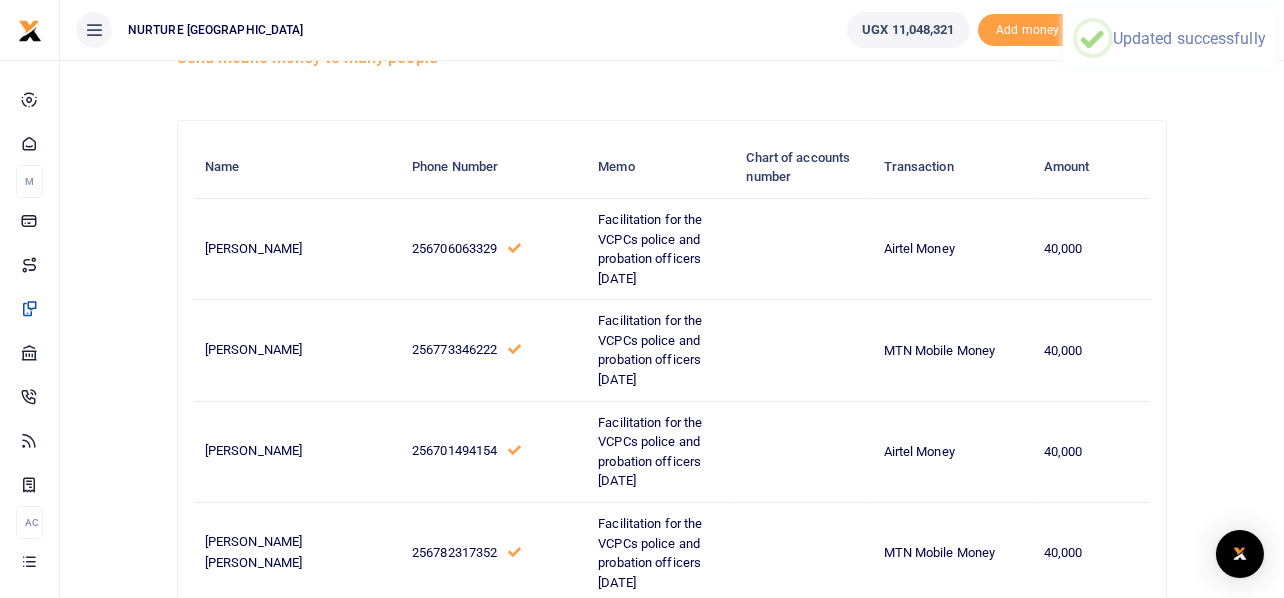 scroll, scrollTop: 0, scrollLeft: 0, axis: both 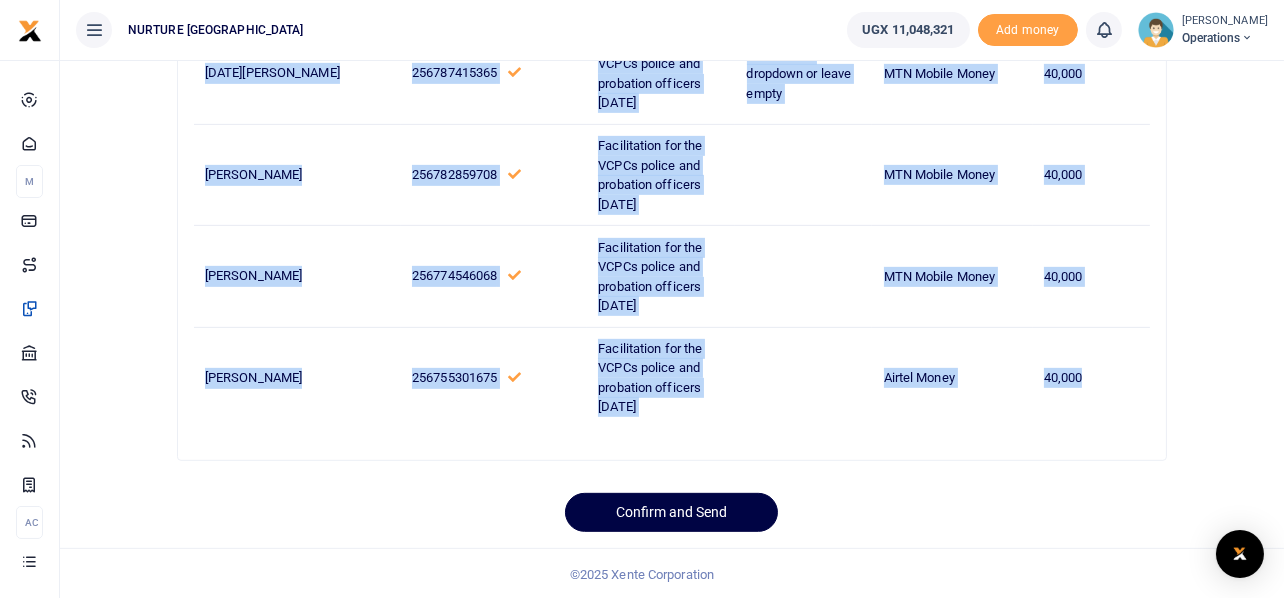 drag, startPoint x: 204, startPoint y: 333, endPoint x: 1111, endPoint y: 377, distance: 908.06665 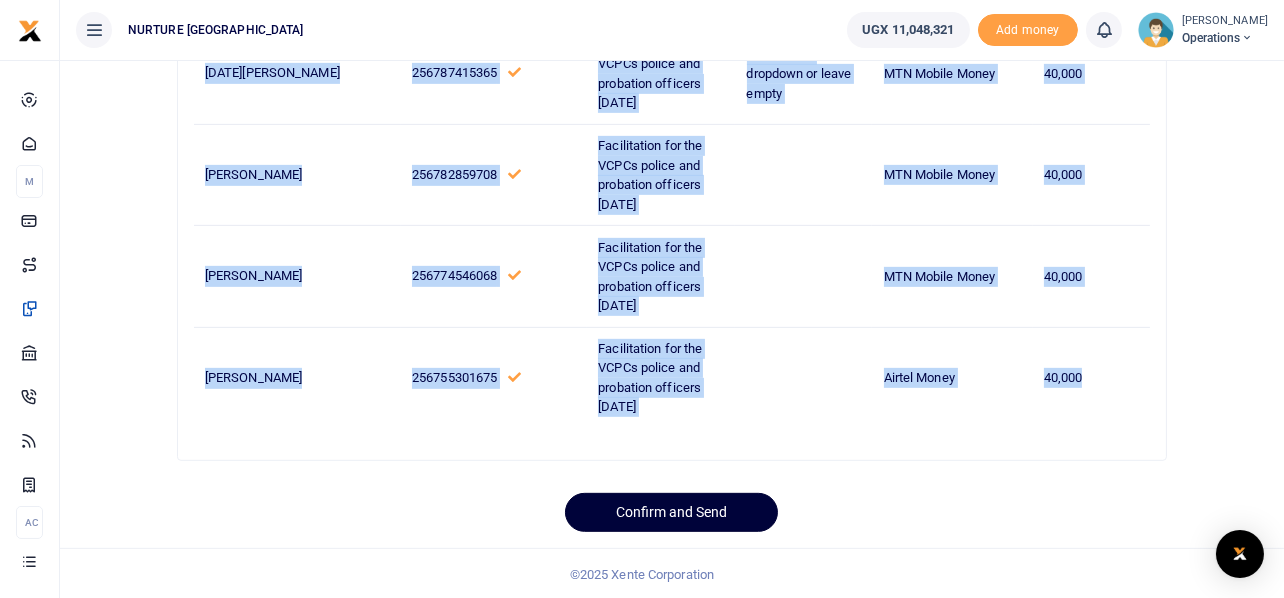 click on "Confirm and Send" at bounding box center (671, 512) 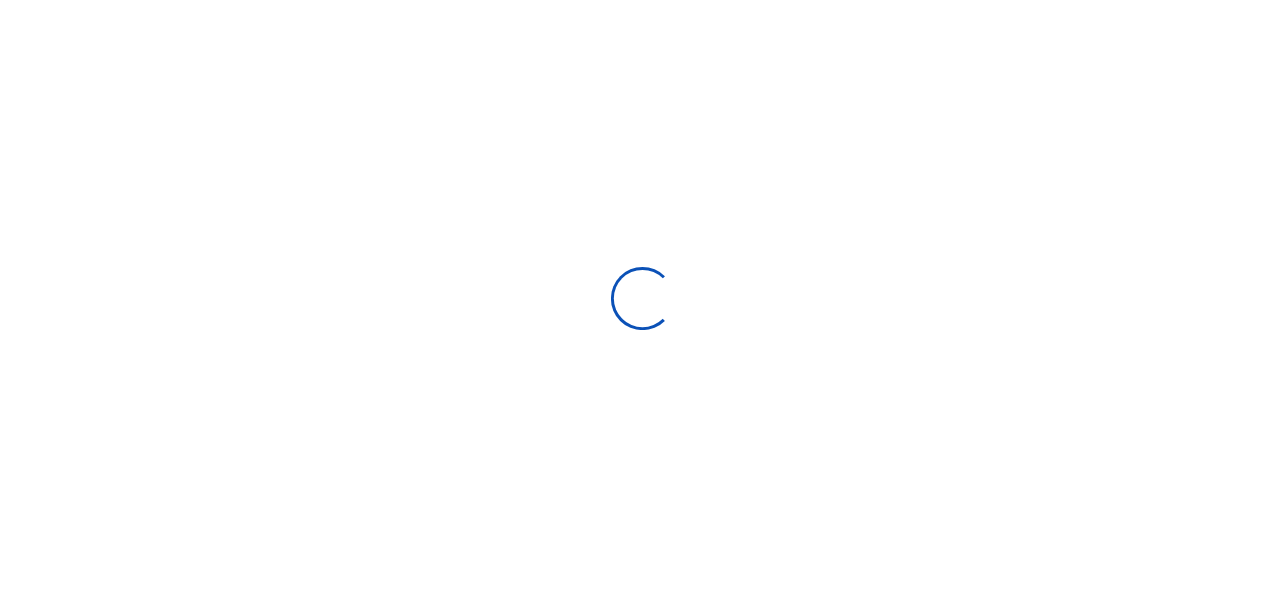 scroll, scrollTop: 94, scrollLeft: 0, axis: vertical 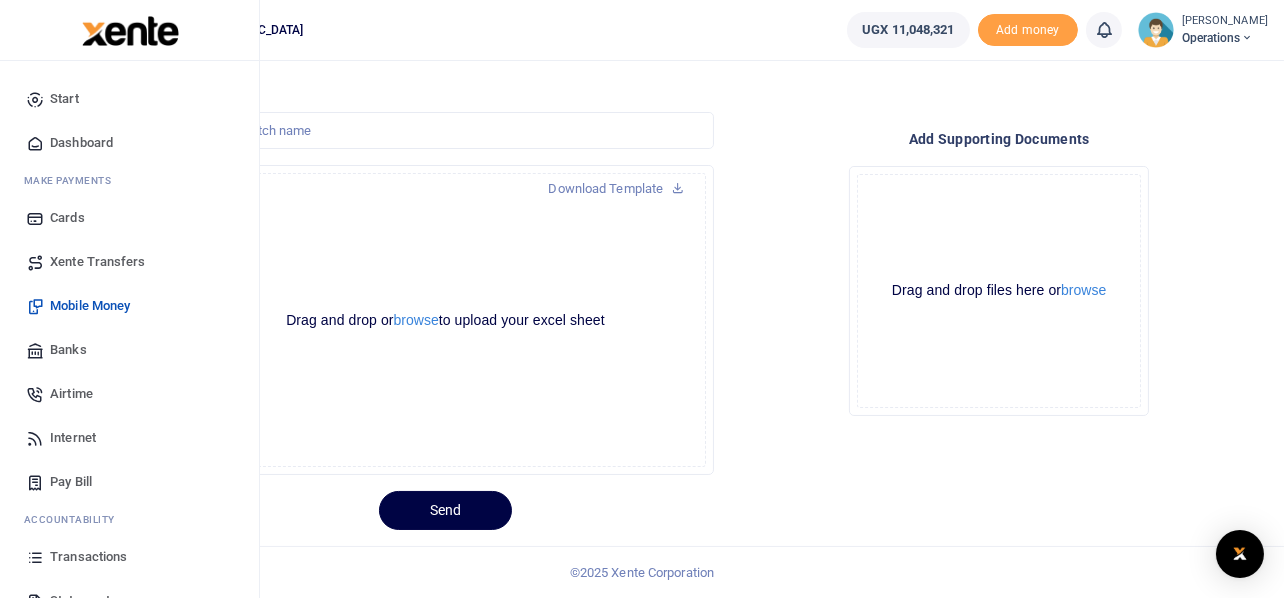 click on "Airtime" at bounding box center [71, 394] 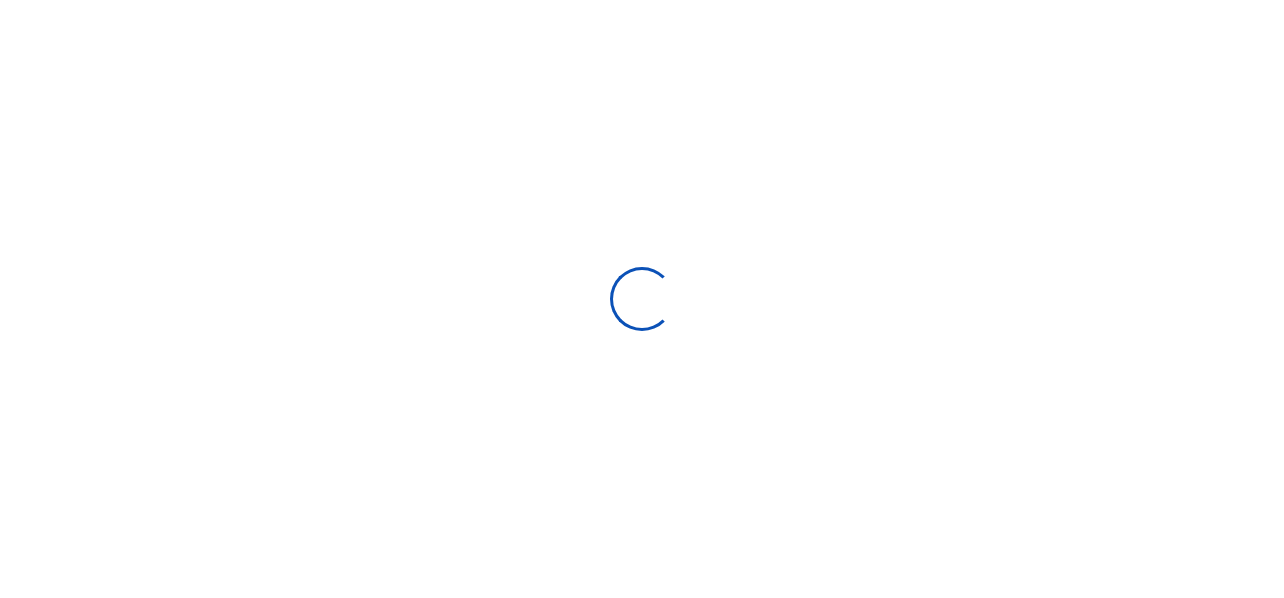 scroll, scrollTop: 0, scrollLeft: 0, axis: both 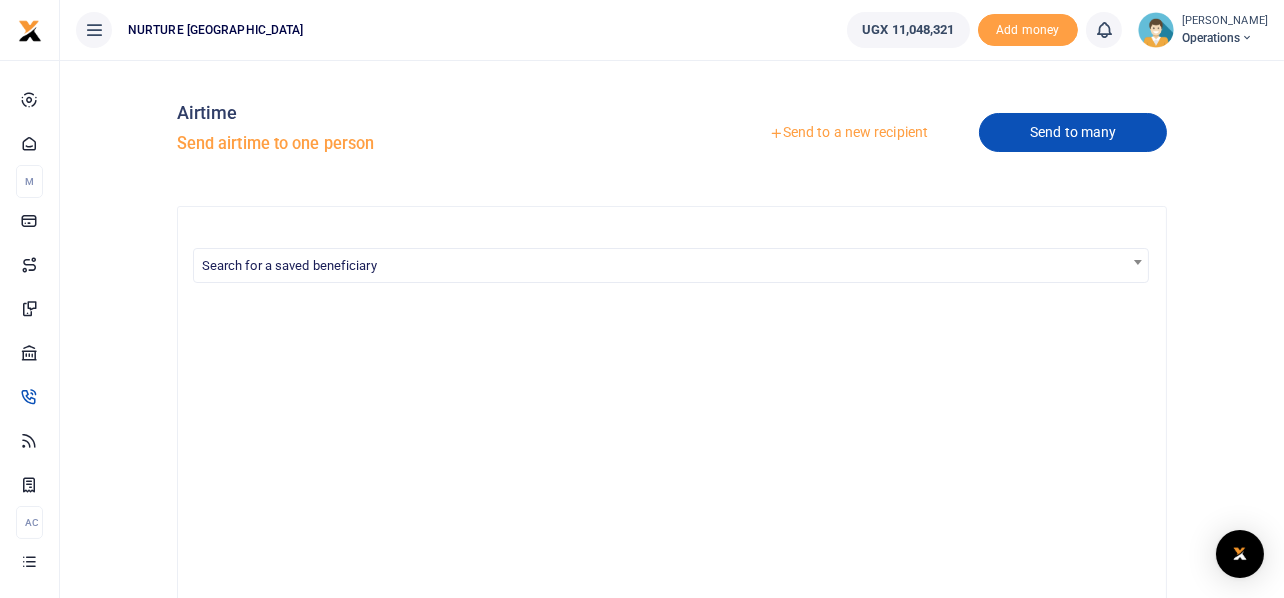 click on "Send to many" at bounding box center (1073, 132) 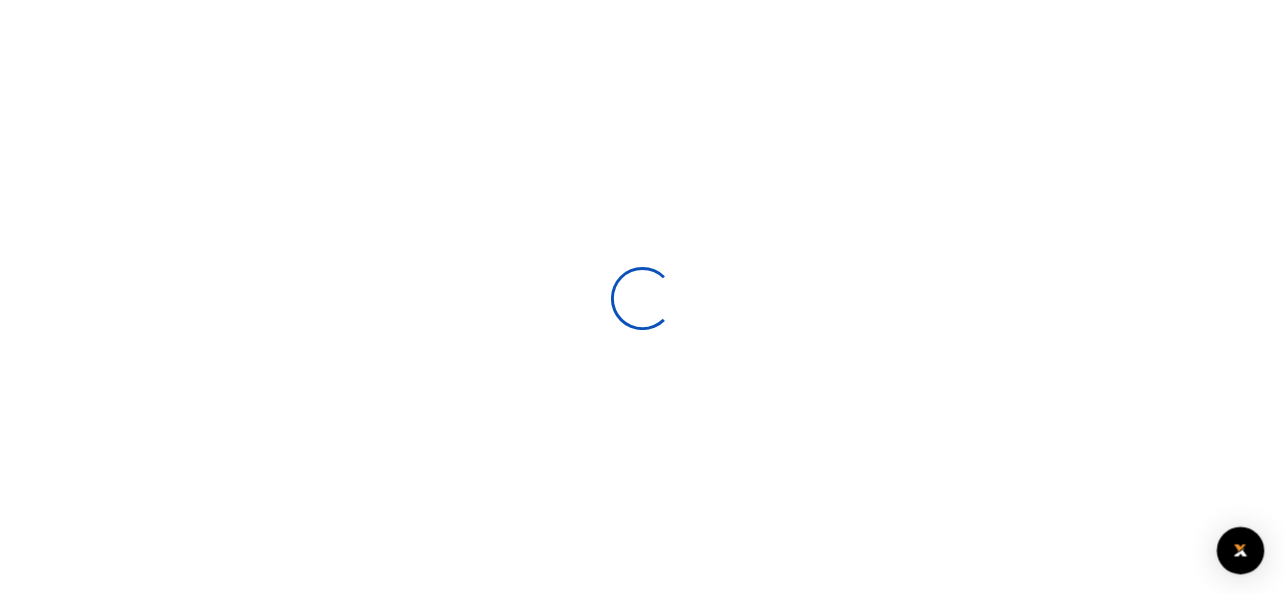 scroll, scrollTop: 0, scrollLeft: 0, axis: both 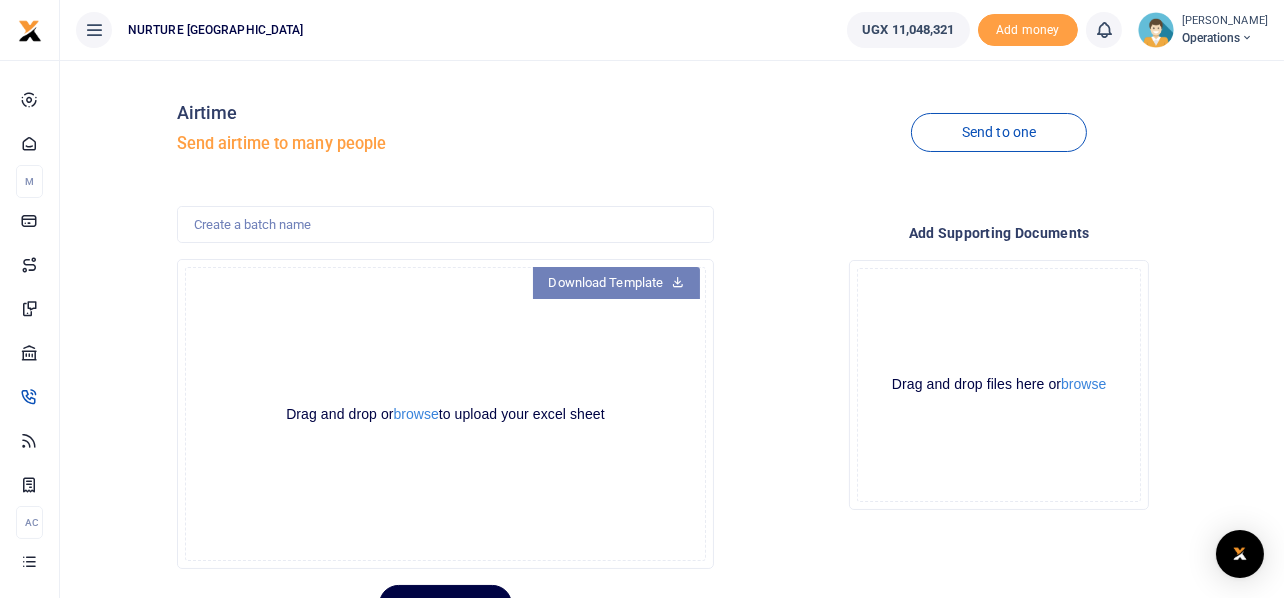 click on "Download Template" at bounding box center (617, 283) 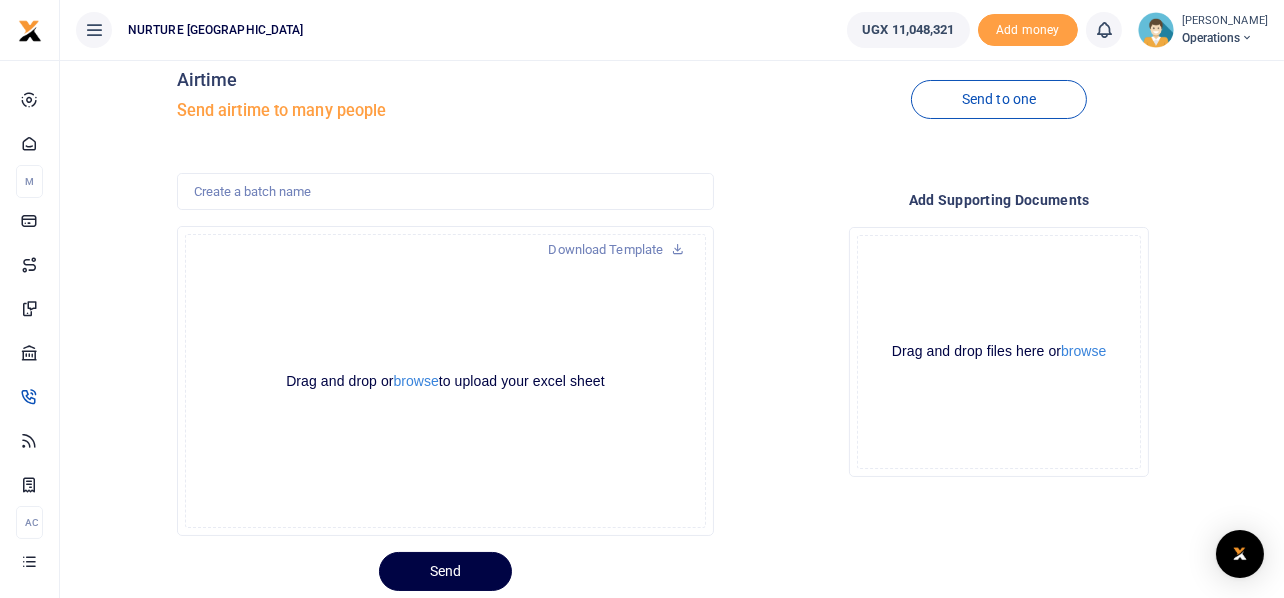 scroll, scrollTop: 0, scrollLeft: 0, axis: both 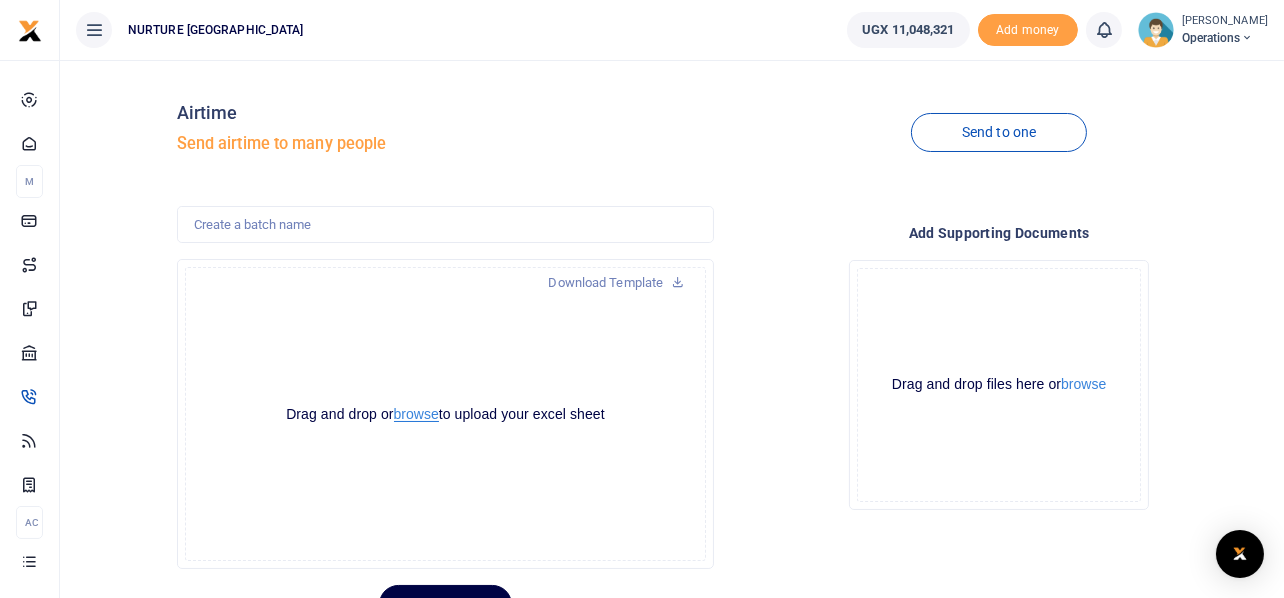 click on "browse" at bounding box center [416, 414] 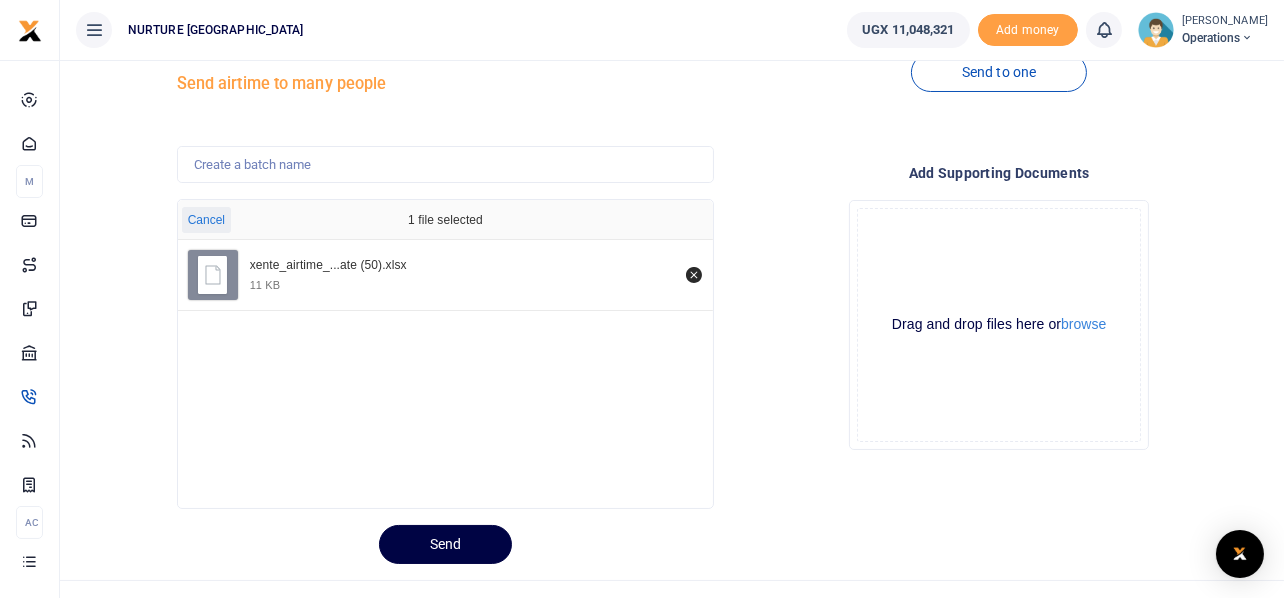 scroll, scrollTop: 94, scrollLeft: 0, axis: vertical 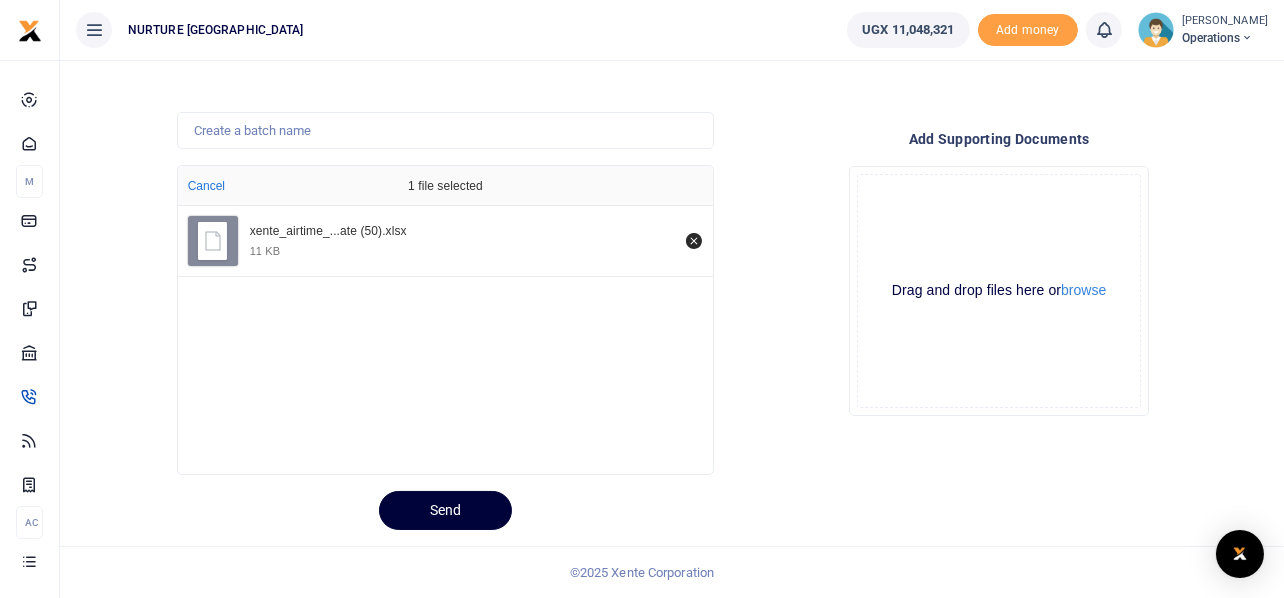click on "Send" at bounding box center (445, 510) 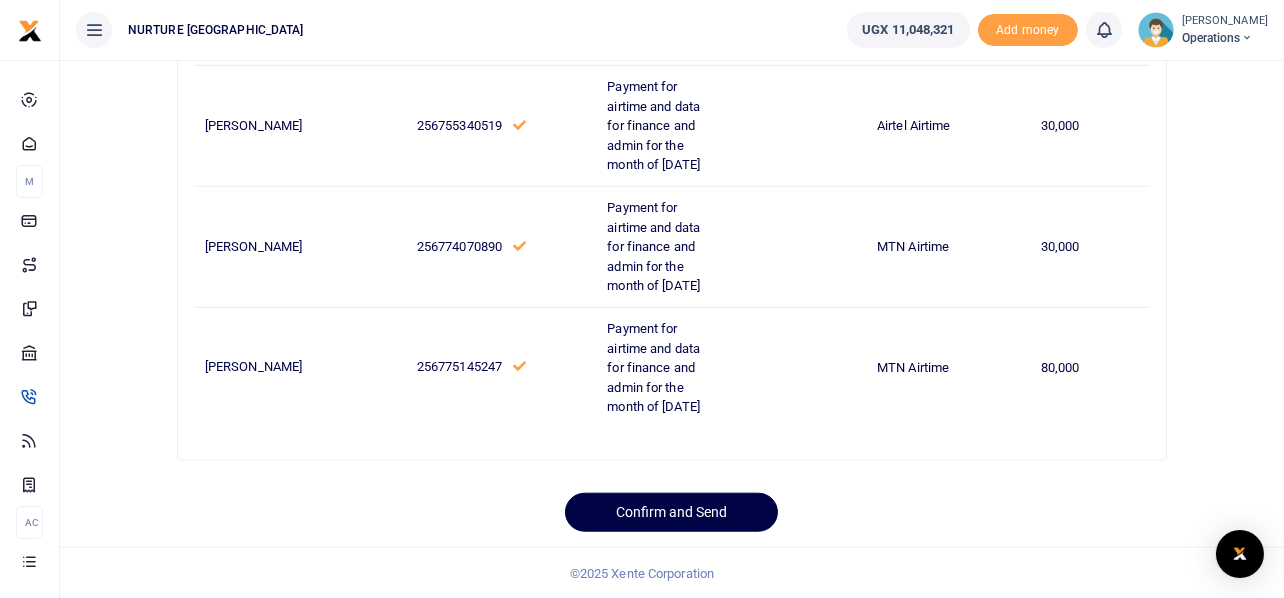 scroll, scrollTop: 3285, scrollLeft: 0, axis: vertical 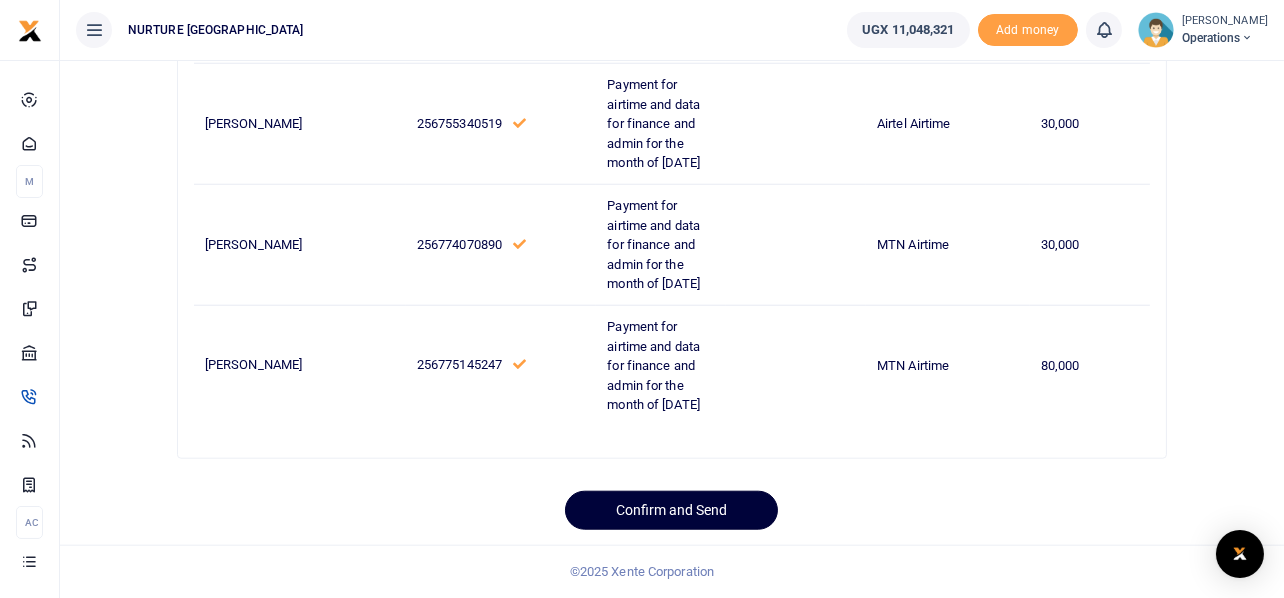 click on "Confirm and Send" at bounding box center (671, 510) 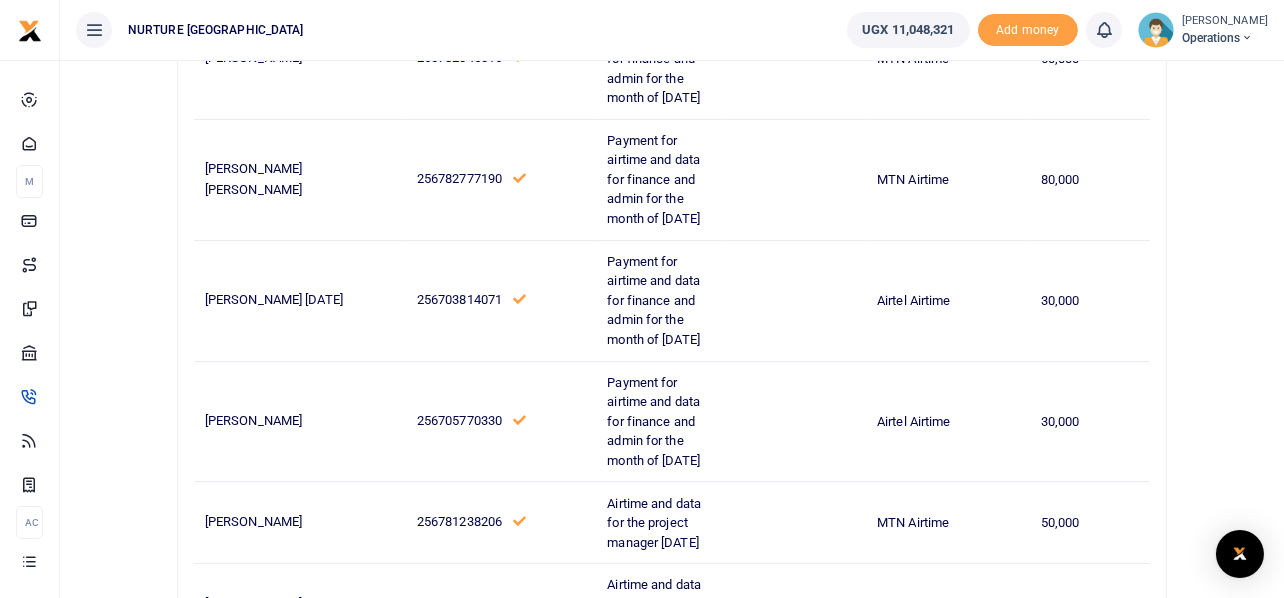 scroll, scrollTop: 0, scrollLeft: 0, axis: both 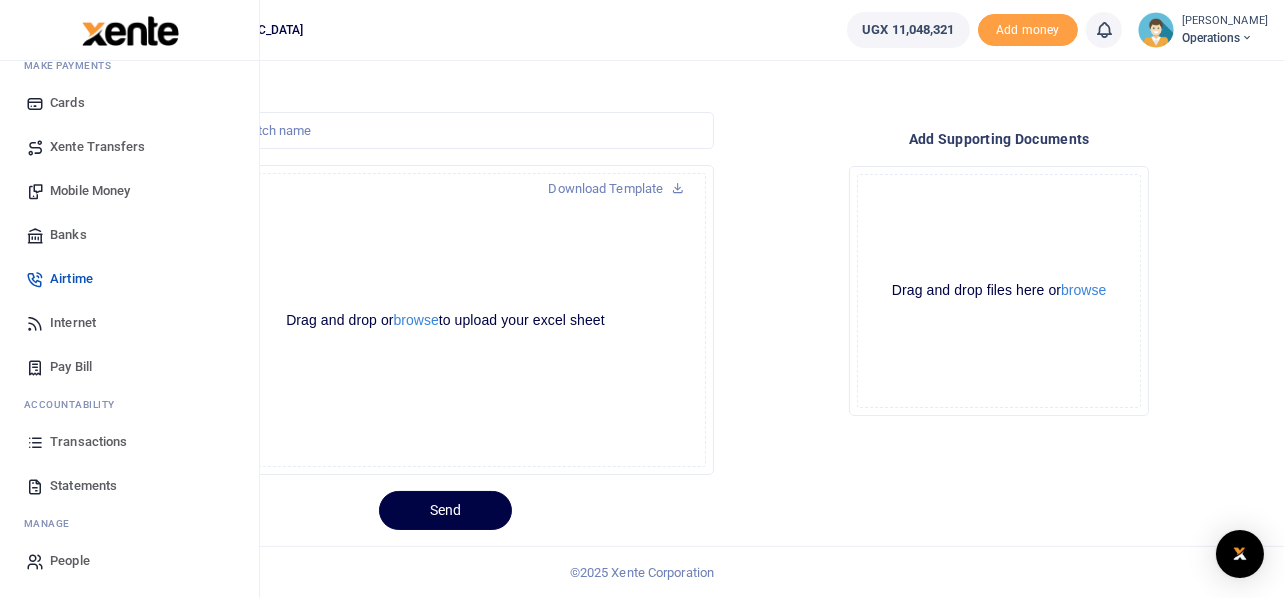 click on "Internet" at bounding box center [73, 323] 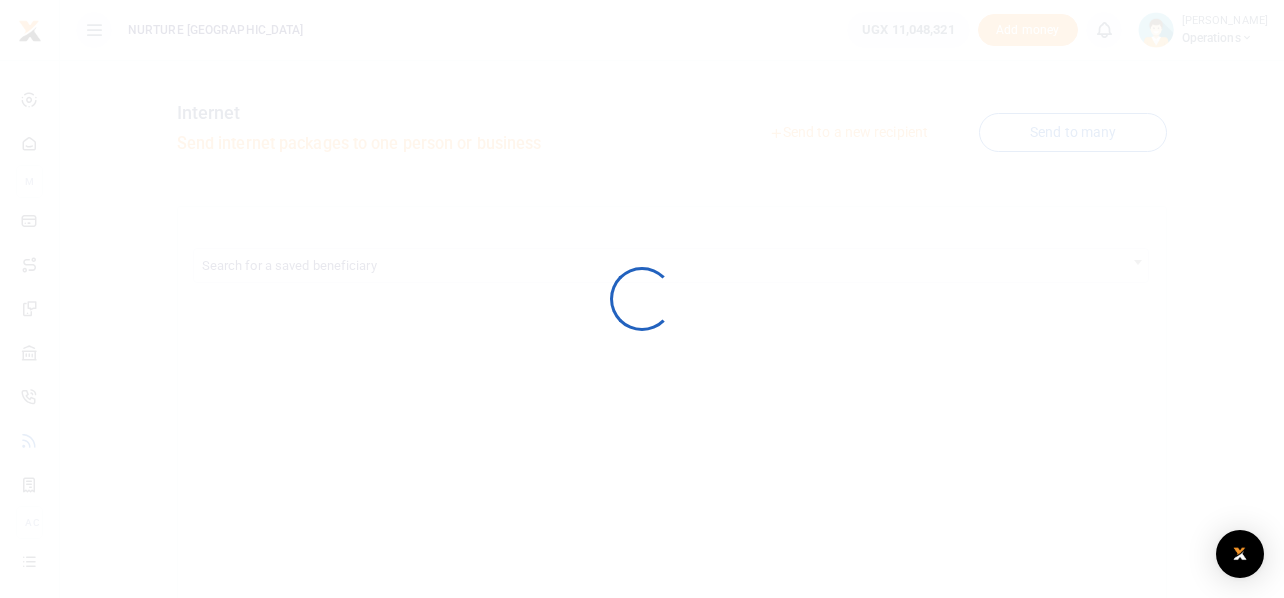 scroll, scrollTop: 0, scrollLeft: 0, axis: both 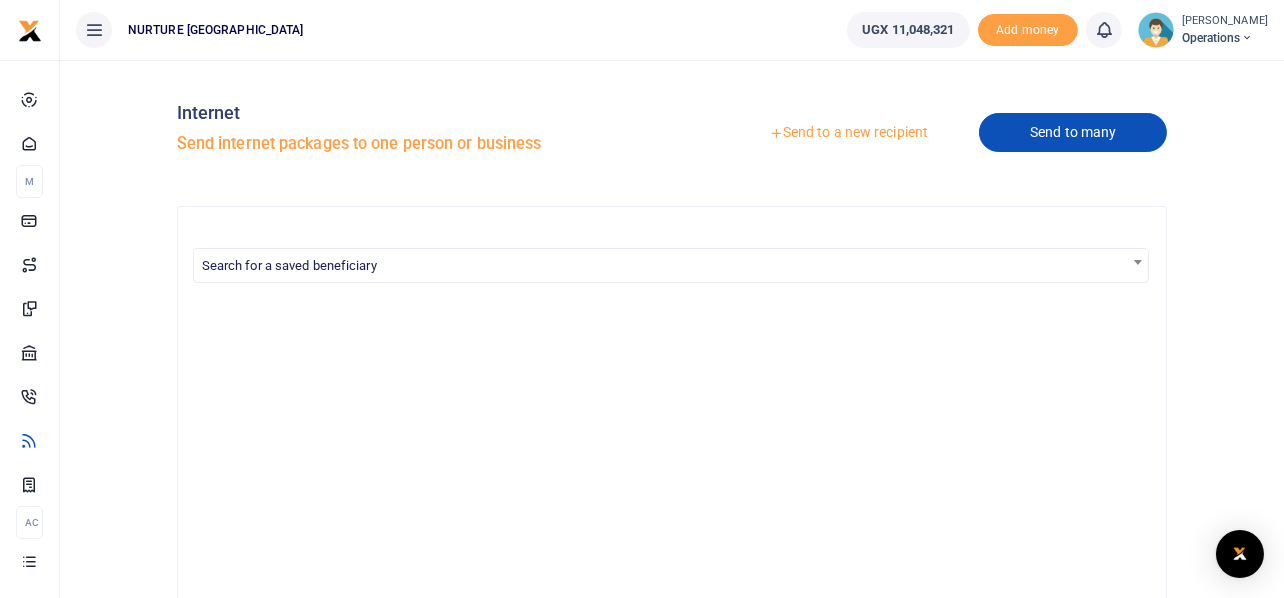 click on "Send to many" at bounding box center (1073, 132) 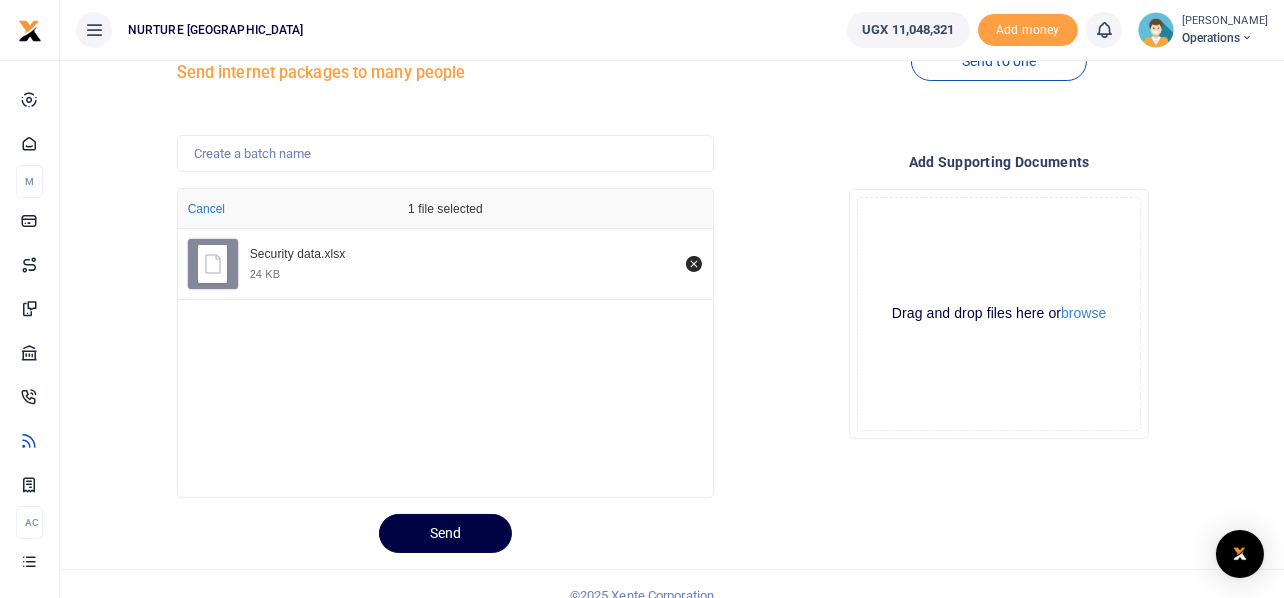 scroll, scrollTop: 94, scrollLeft: 0, axis: vertical 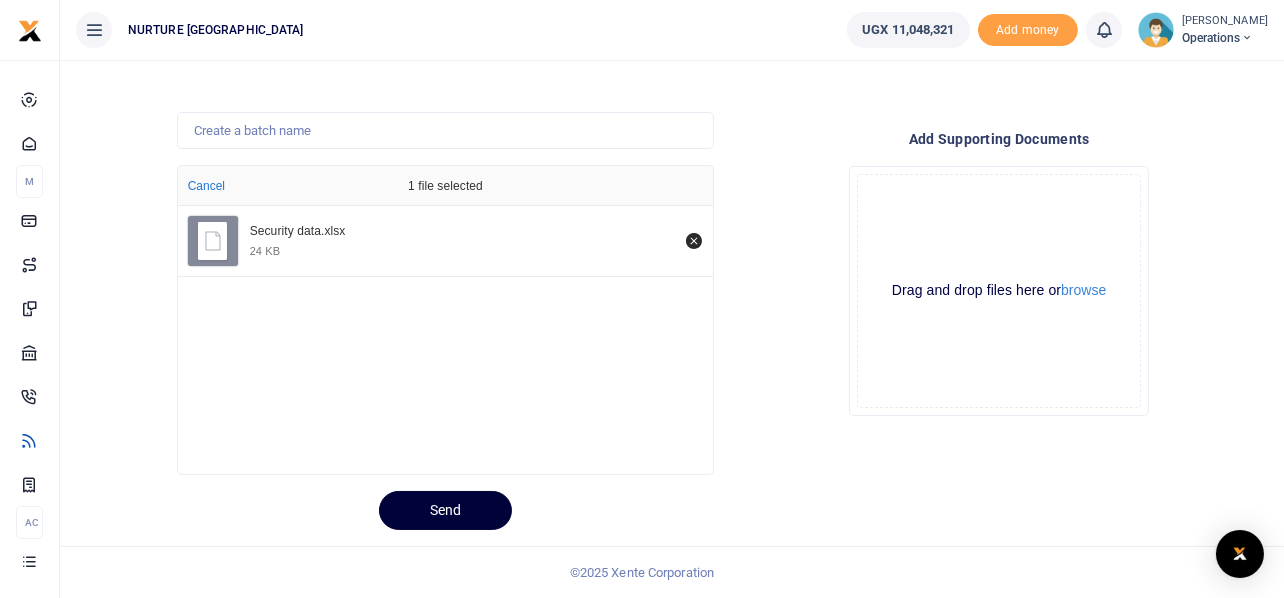 click on "Send" at bounding box center (445, 510) 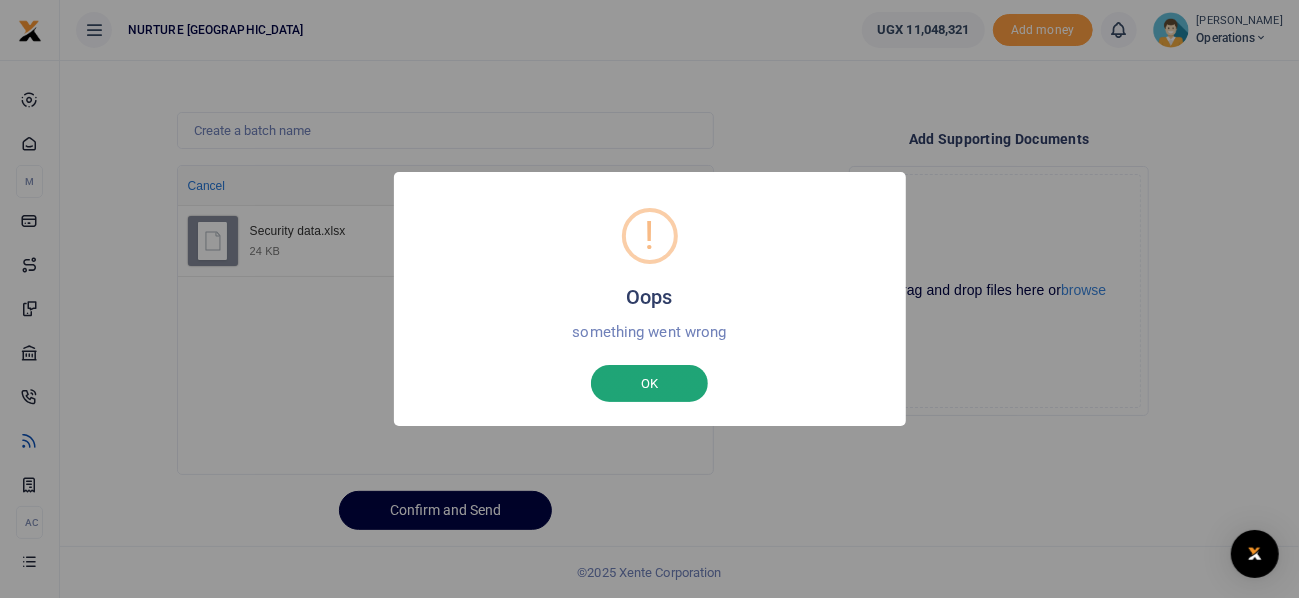 click on "OK" at bounding box center [649, 384] 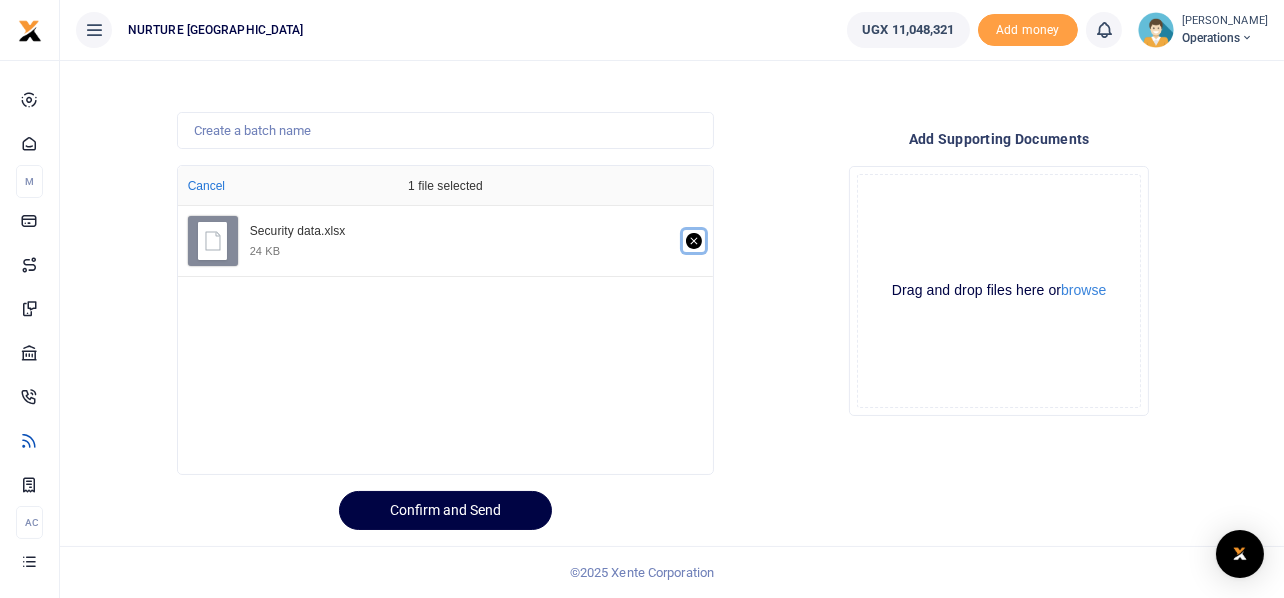 click 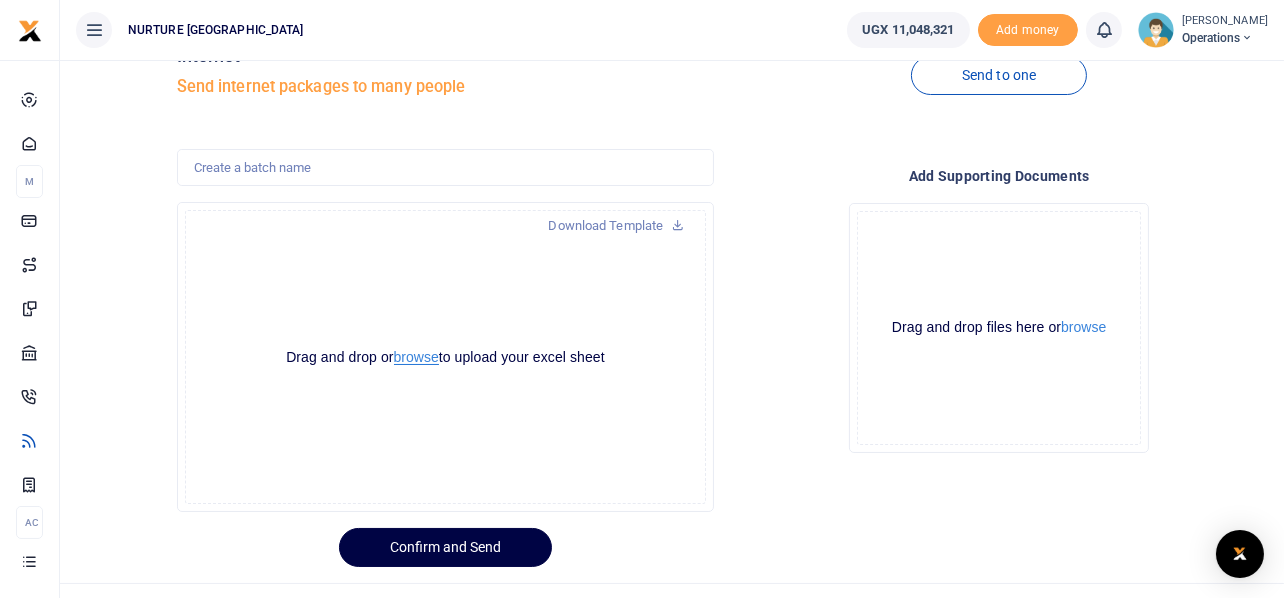 scroll, scrollTop: 0, scrollLeft: 0, axis: both 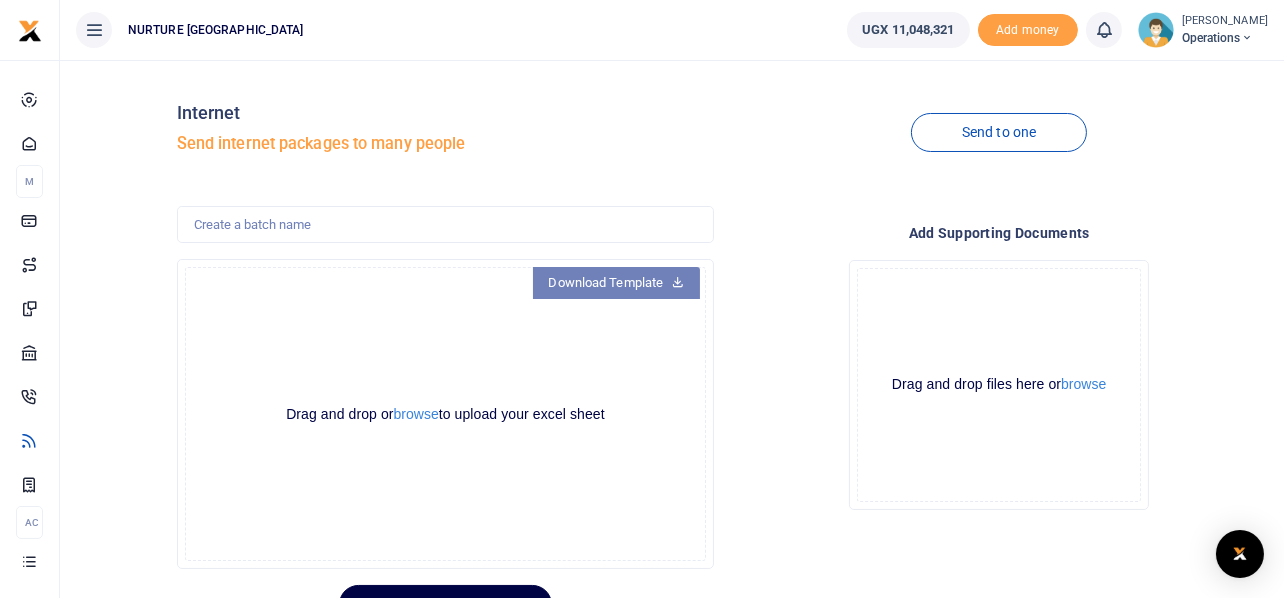 click on "Download Template" at bounding box center [617, 283] 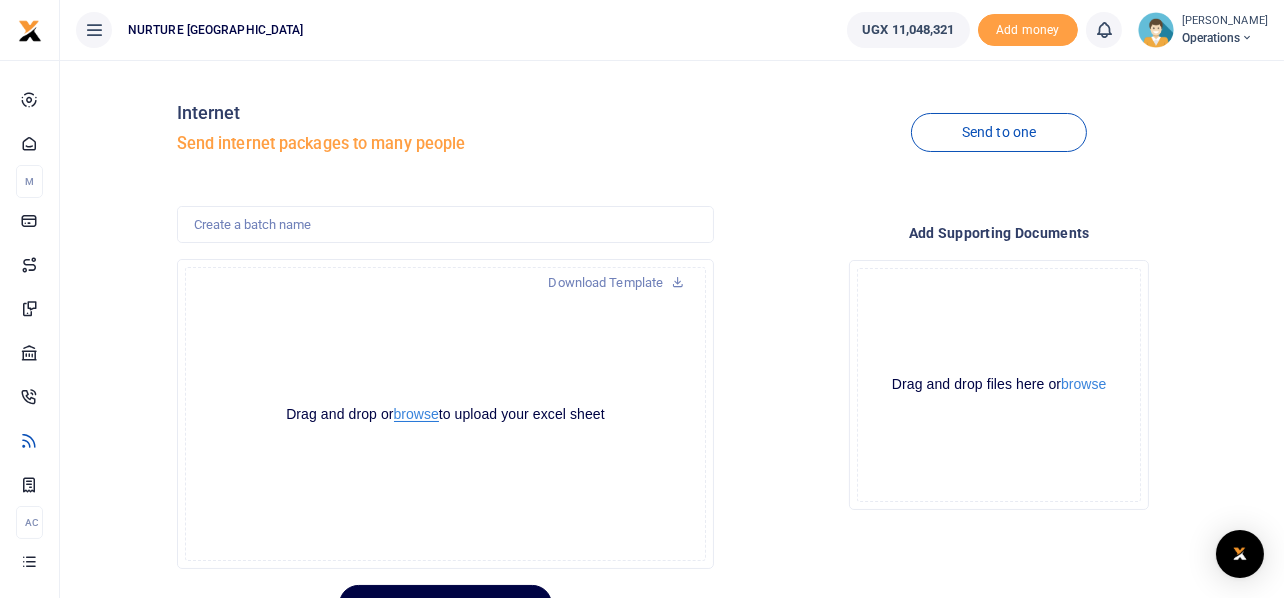 click on "browse" at bounding box center [416, 414] 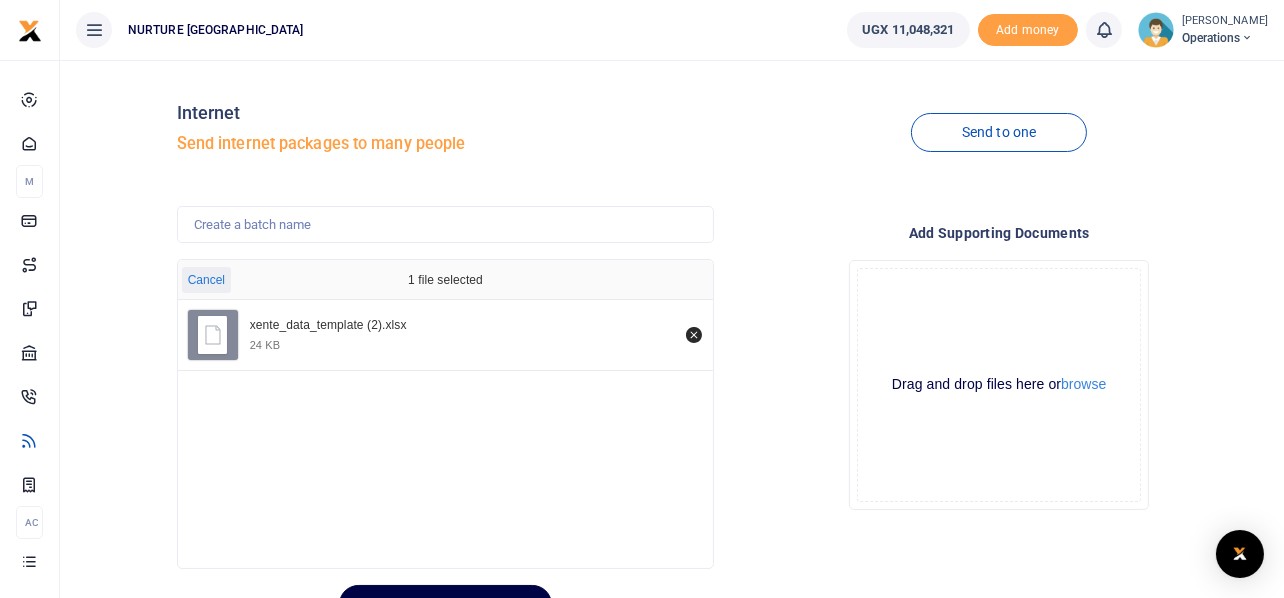 scroll, scrollTop: 94, scrollLeft: 0, axis: vertical 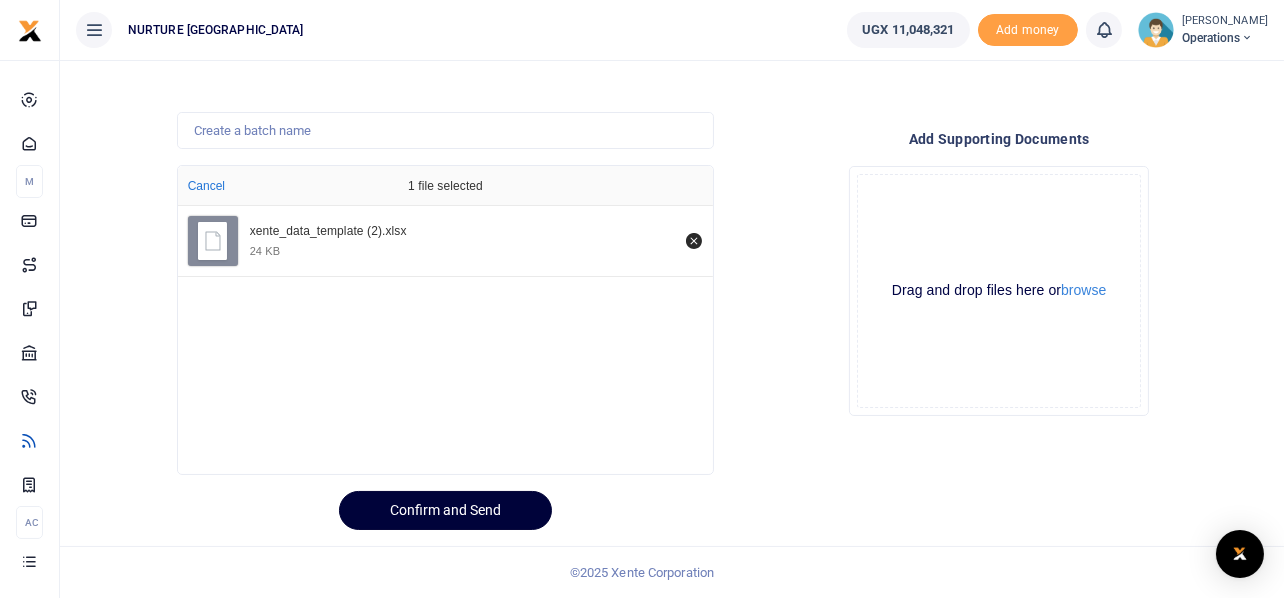 click on "Confirm and Send" at bounding box center (445, 510) 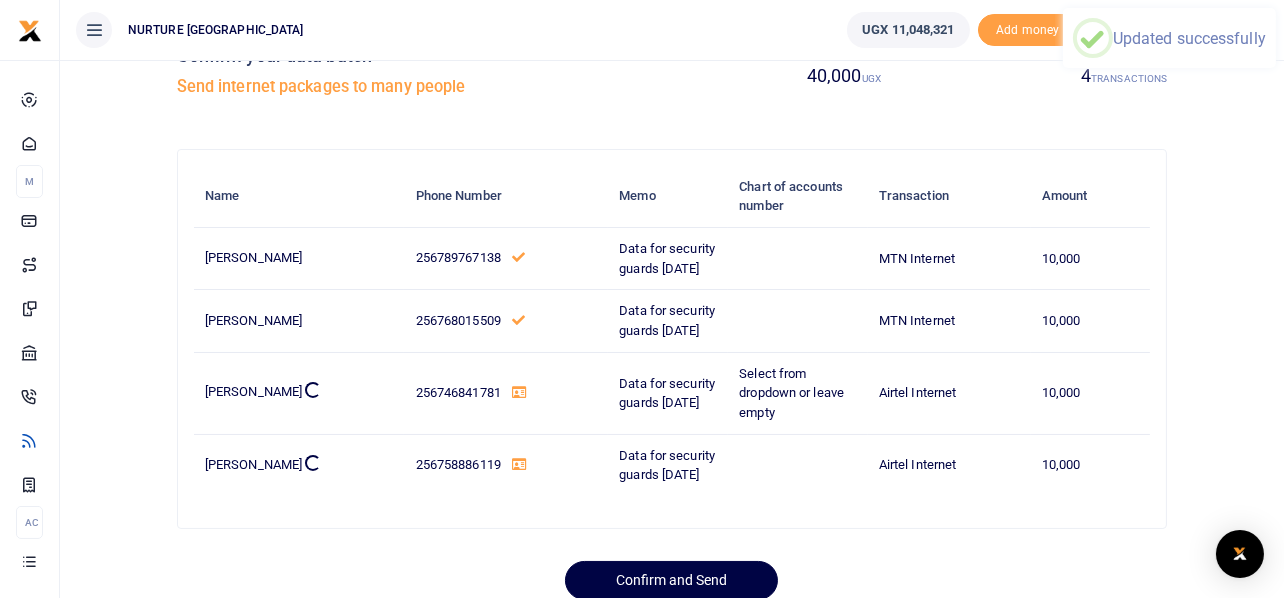 scroll, scrollTop: 107, scrollLeft: 0, axis: vertical 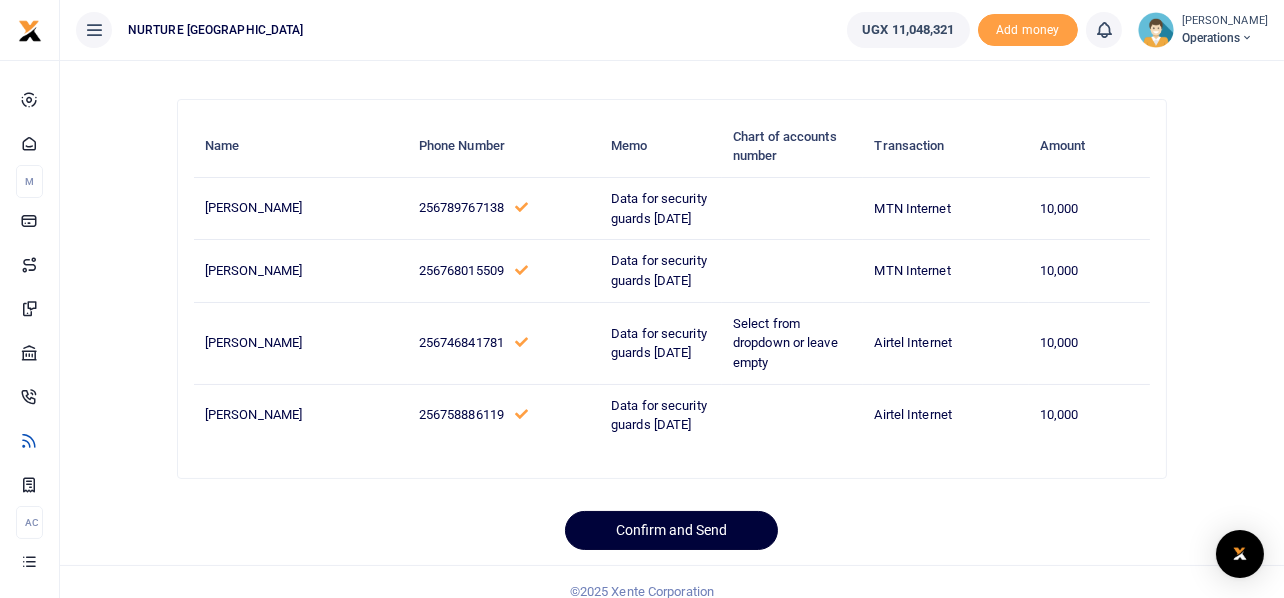 click on "Confirm and Send" at bounding box center (671, 530) 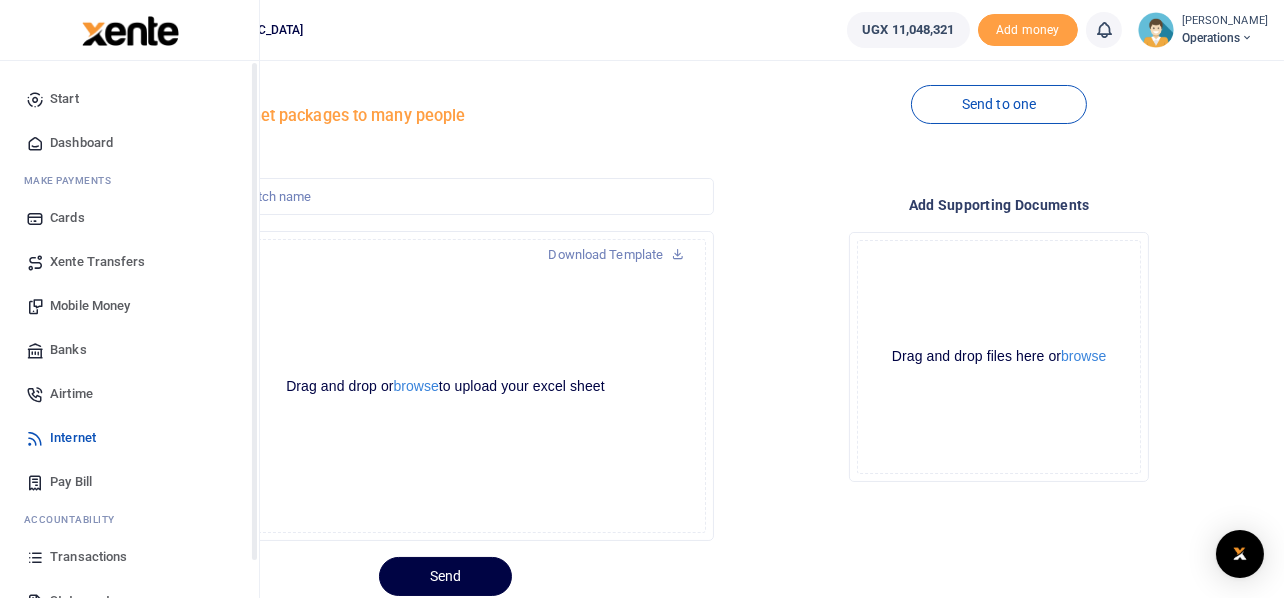 scroll, scrollTop: 0, scrollLeft: 0, axis: both 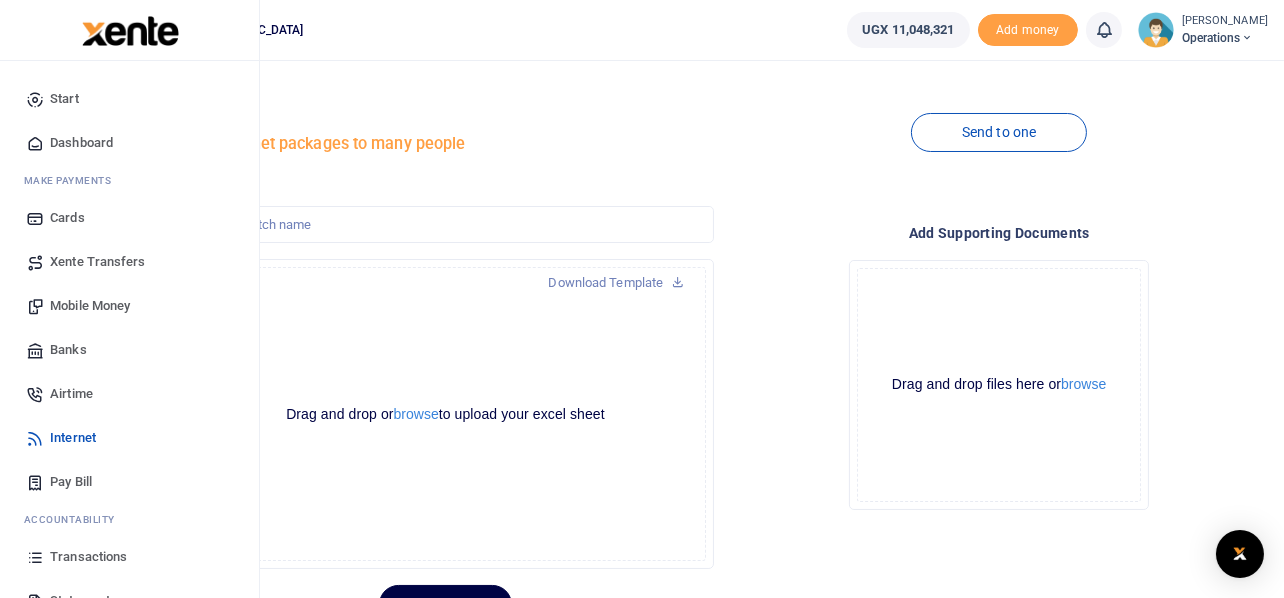 click on "Airtime" at bounding box center [71, 394] 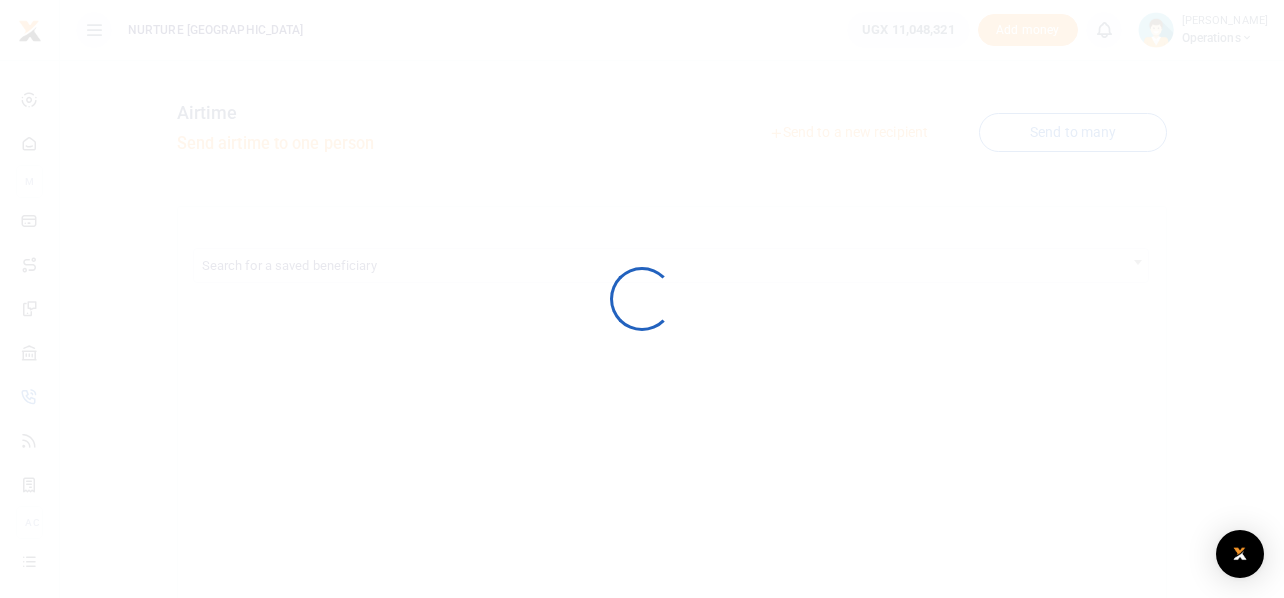 scroll, scrollTop: 0, scrollLeft: 0, axis: both 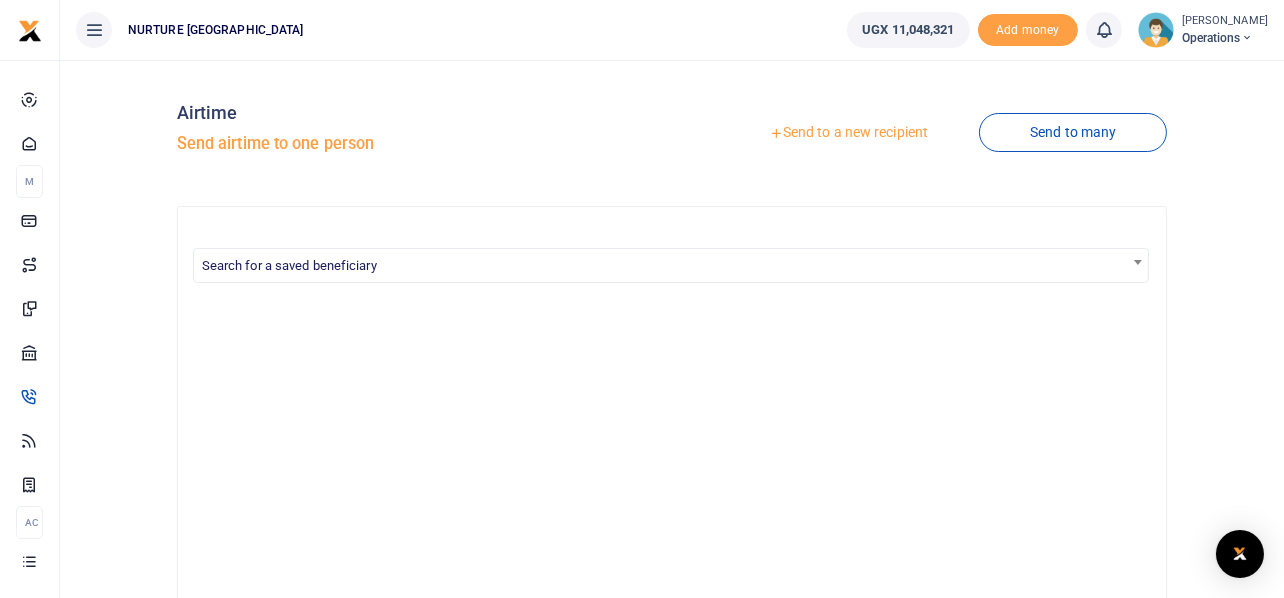 click on "Send to many" at bounding box center (1073, 132) 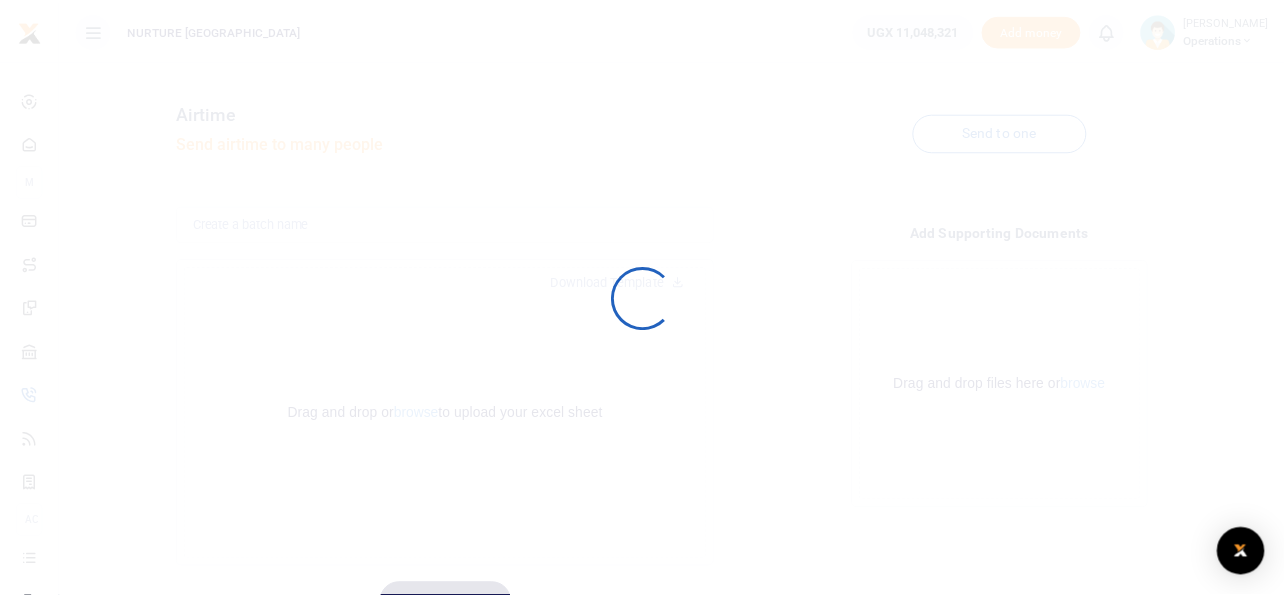 scroll, scrollTop: 0, scrollLeft: 0, axis: both 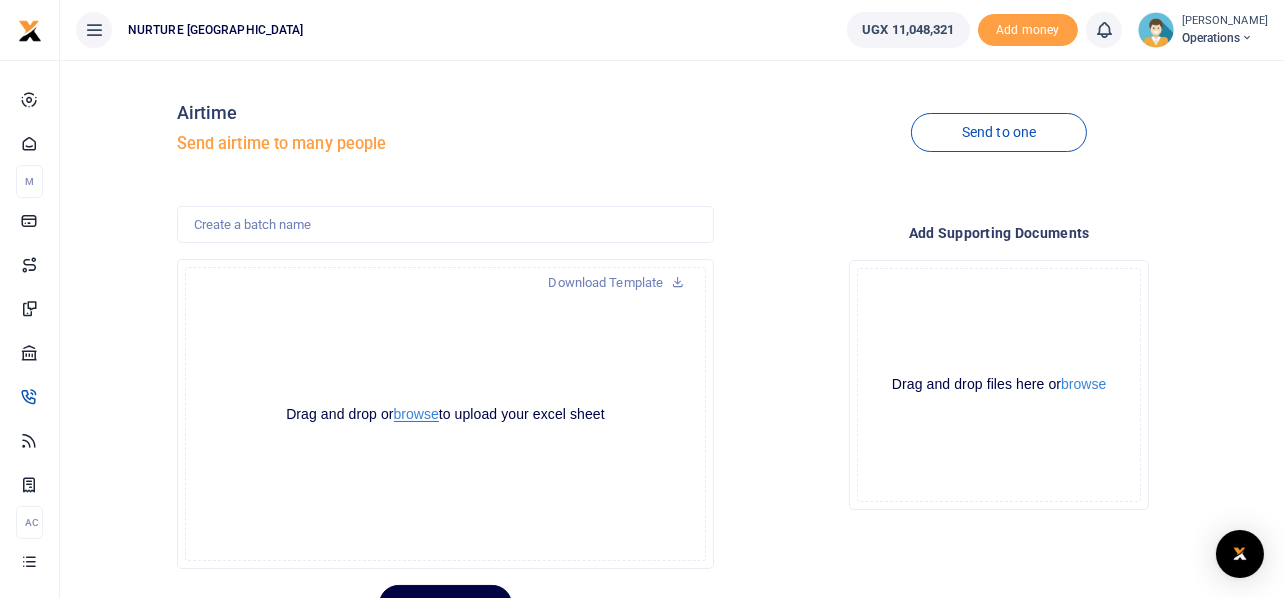 click on "browse" at bounding box center [416, 414] 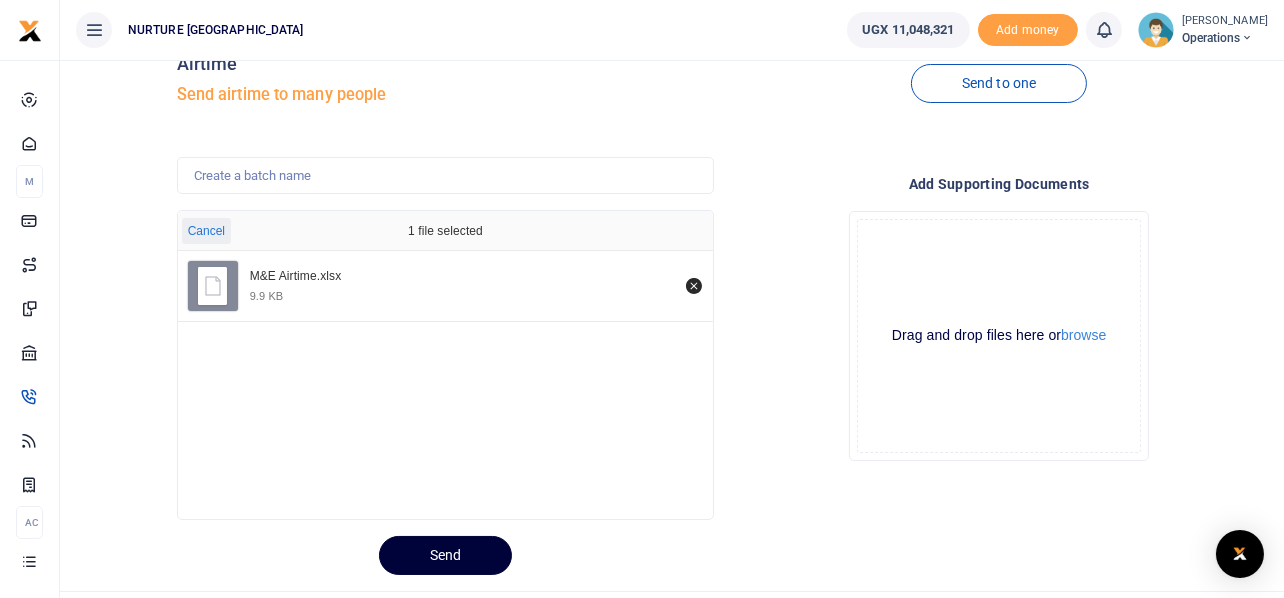 scroll, scrollTop: 94, scrollLeft: 0, axis: vertical 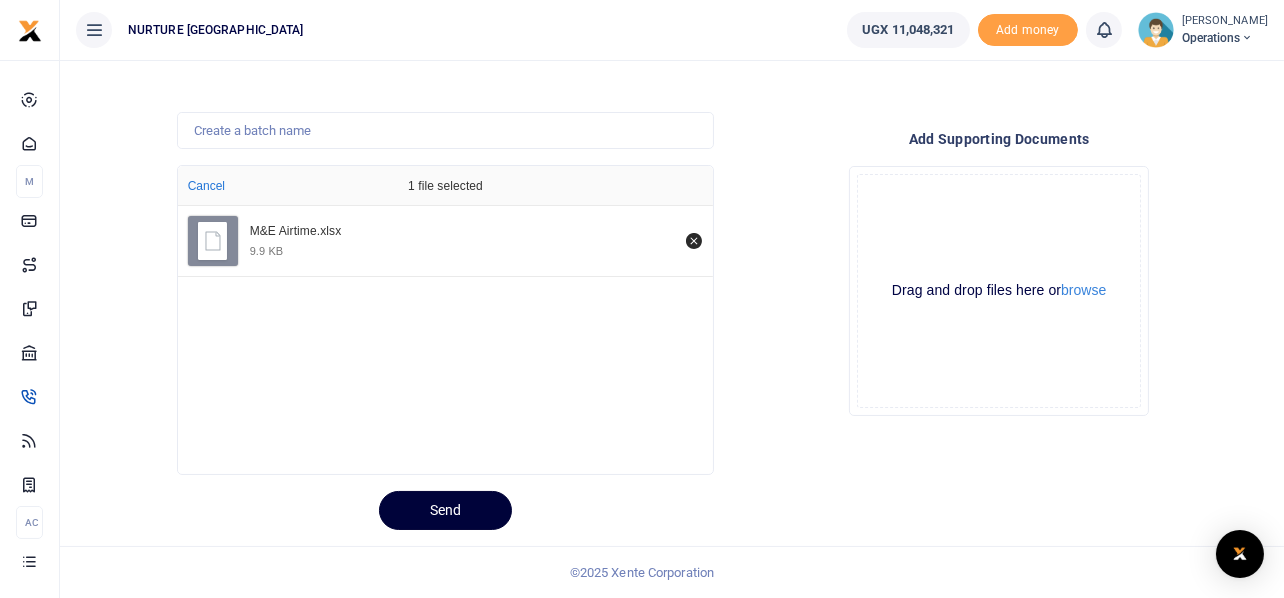 click on "Send" at bounding box center [445, 510] 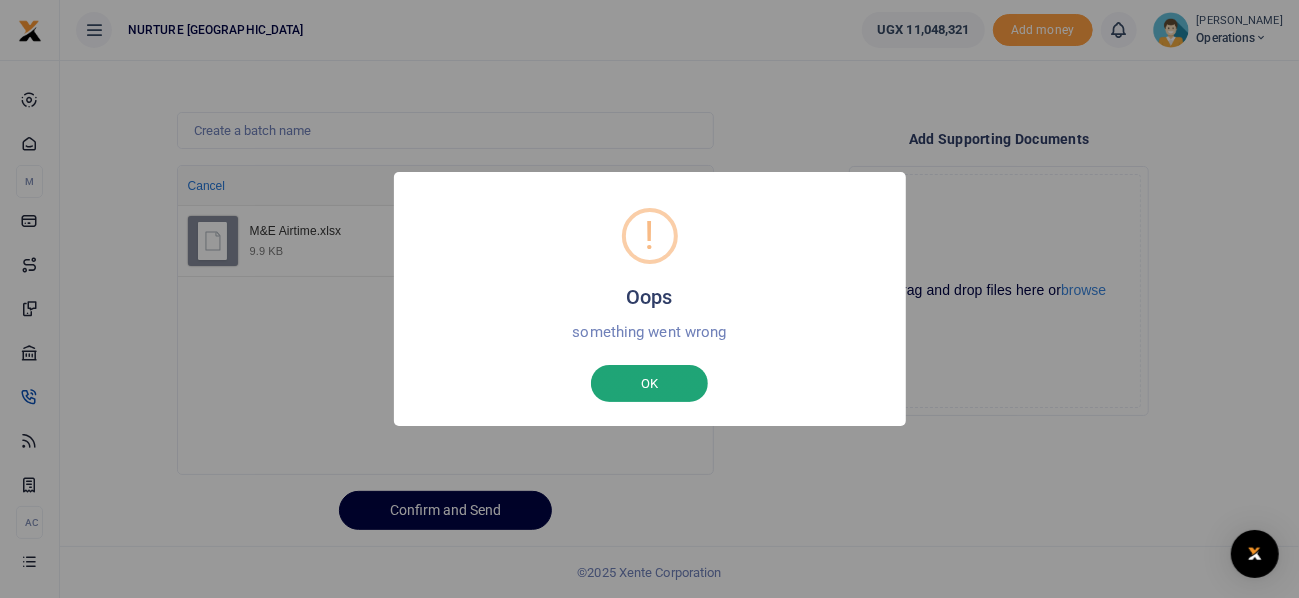 click on "OK" at bounding box center (649, 384) 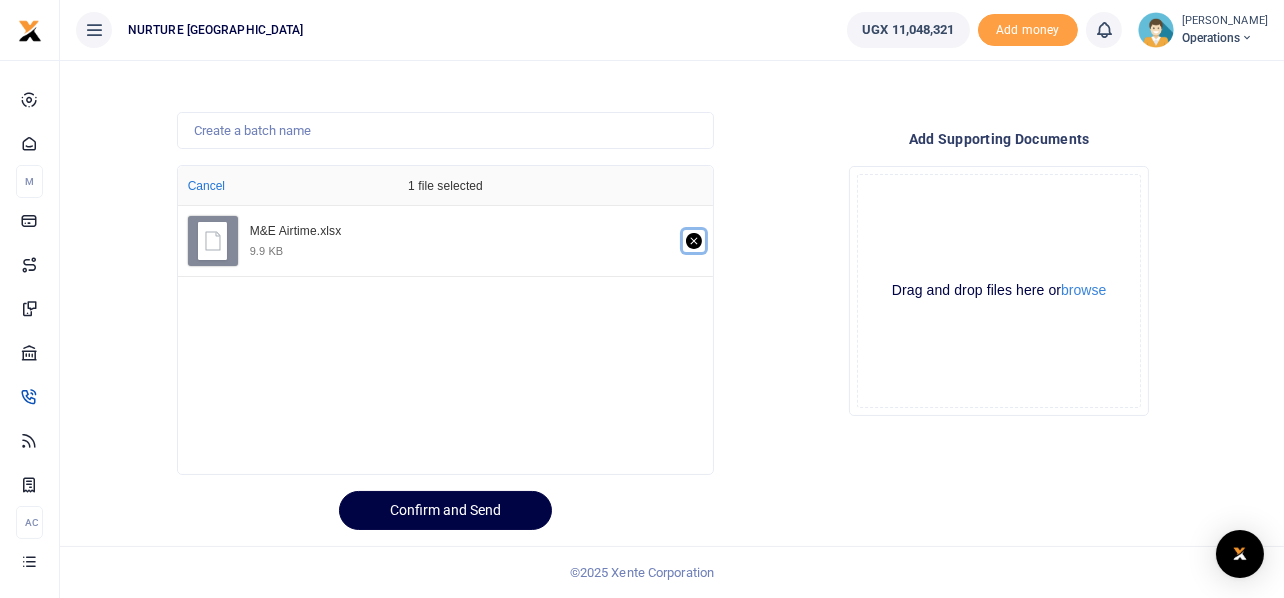 click 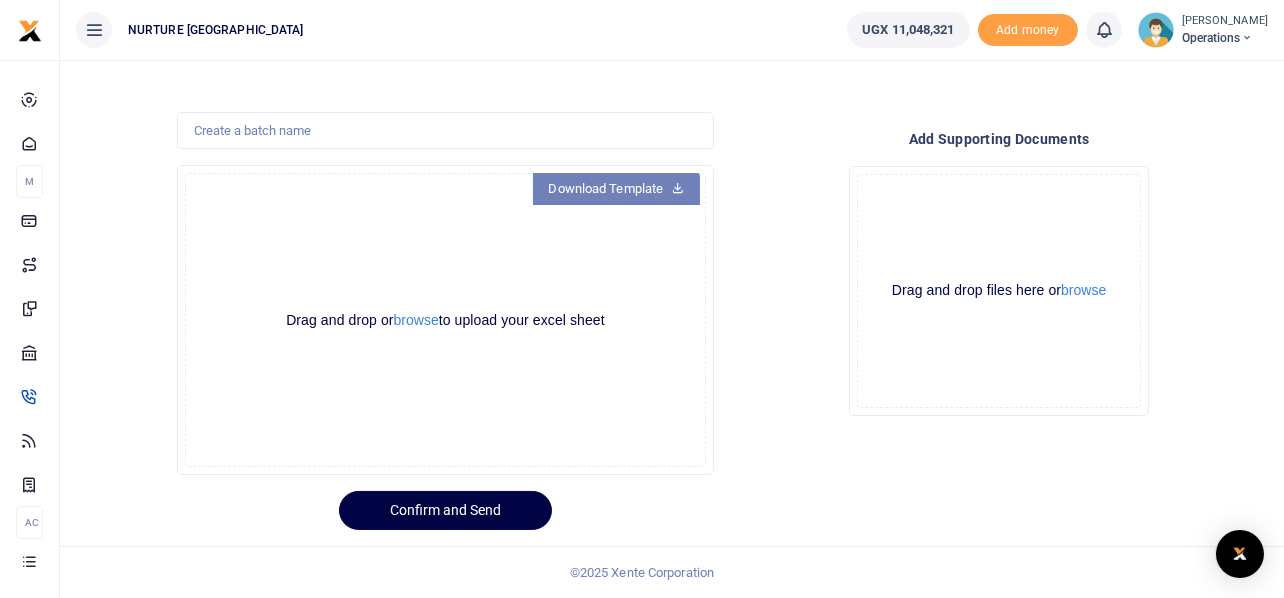 click on "Download Template" at bounding box center (617, 189) 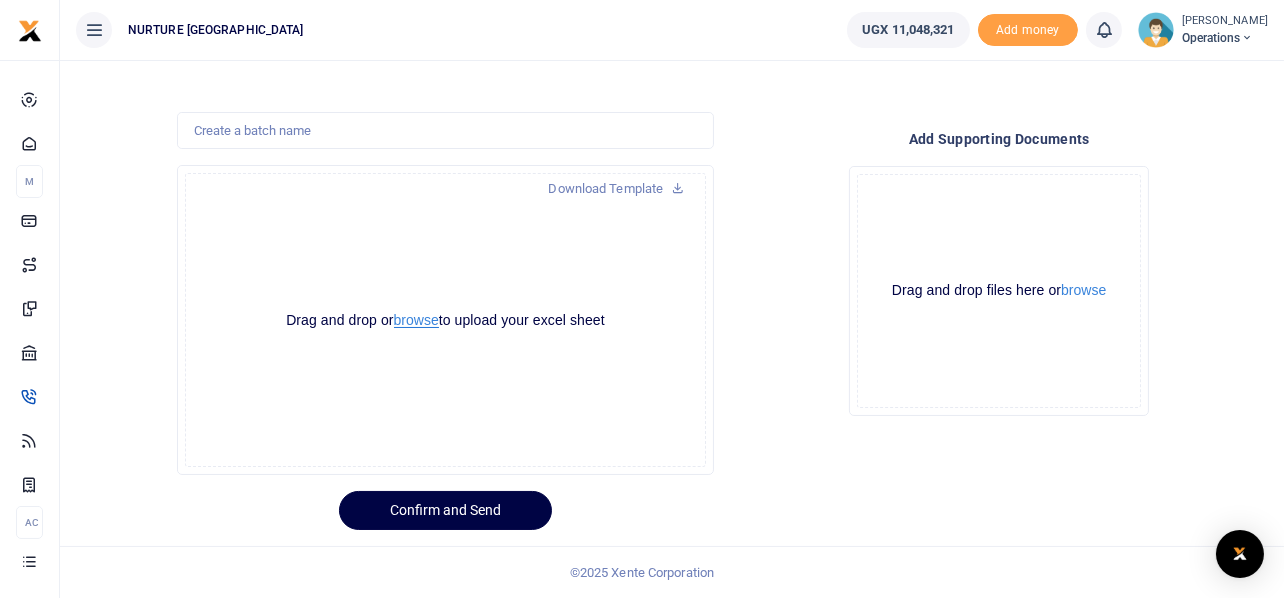 click on "browse" at bounding box center (416, 320) 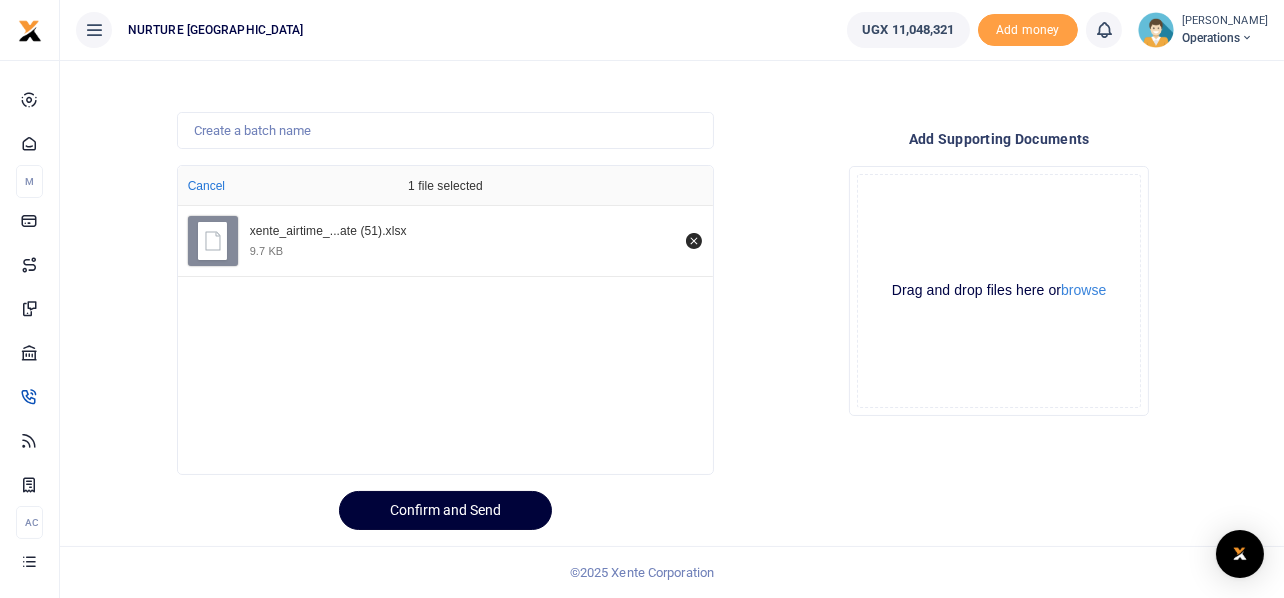 click on "Confirm and Send" at bounding box center (445, 510) 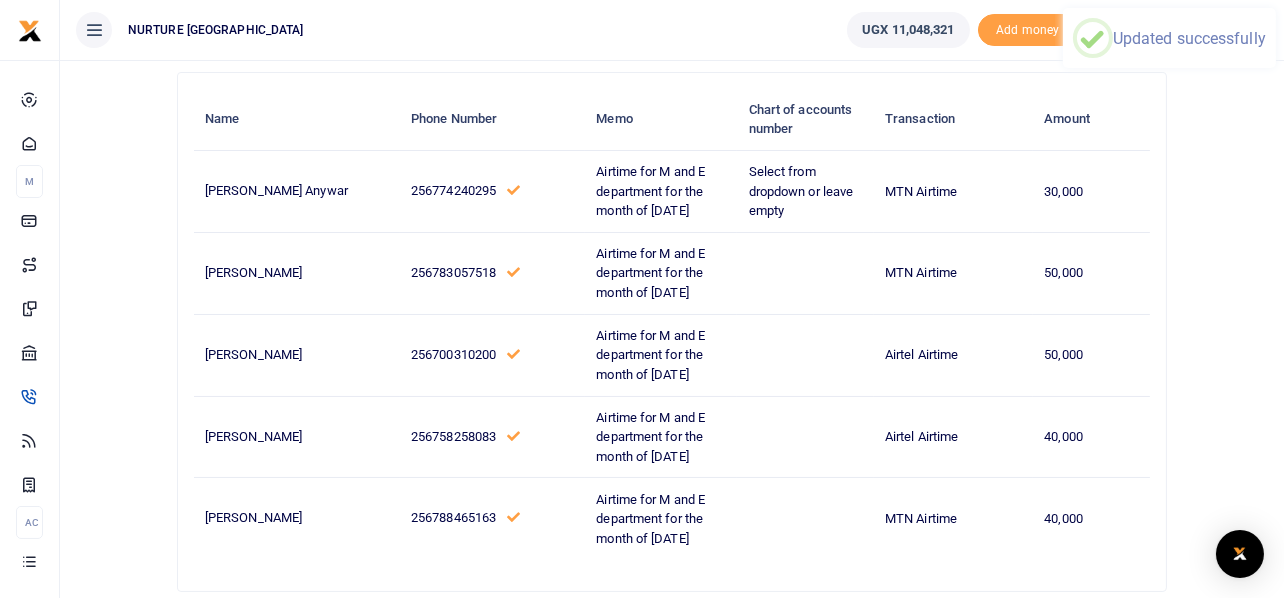 scroll, scrollTop: 267, scrollLeft: 0, axis: vertical 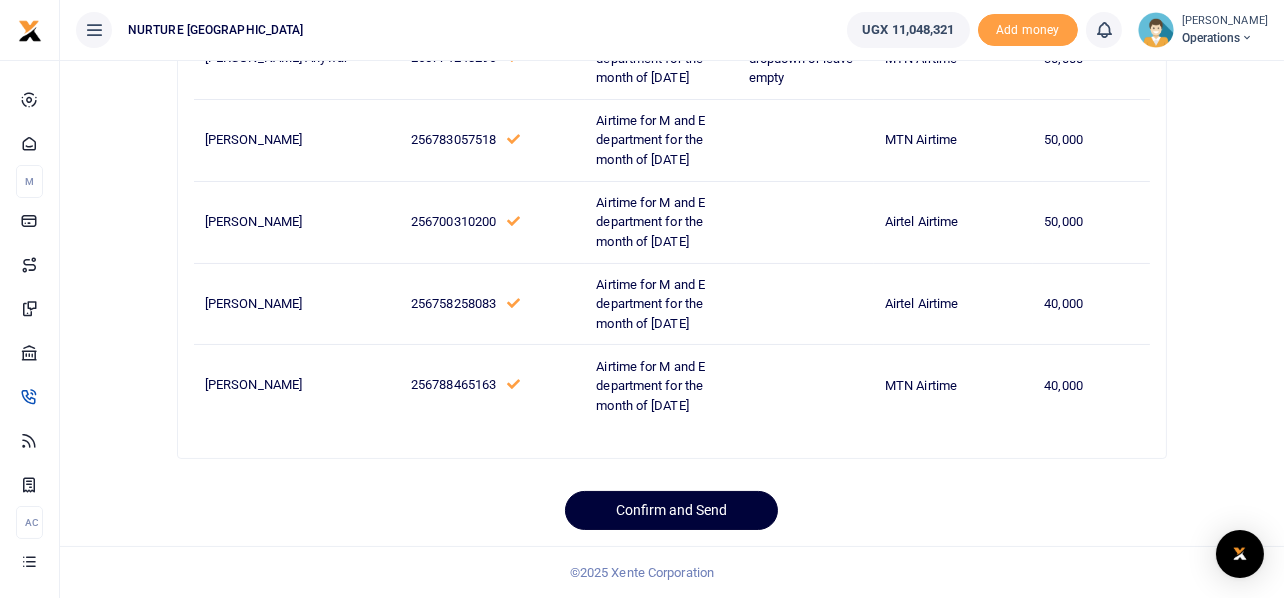 click on "Confirm and Send" at bounding box center (671, 510) 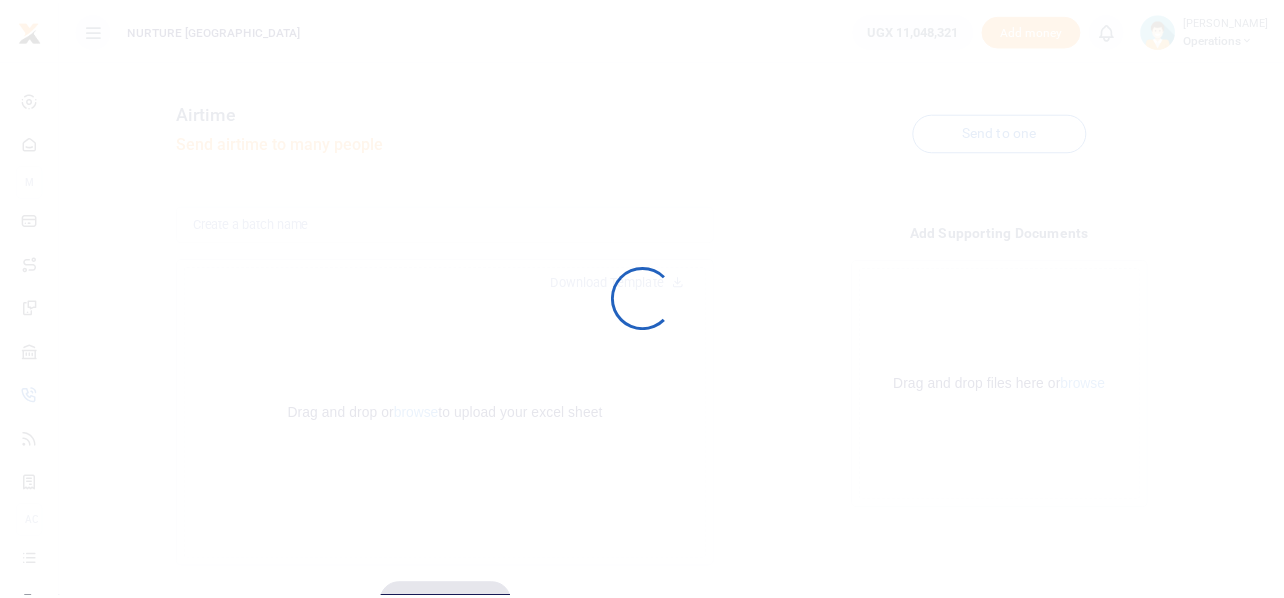 scroll, scrollTop: 94, scrollLeft: 0, axis: vertical 